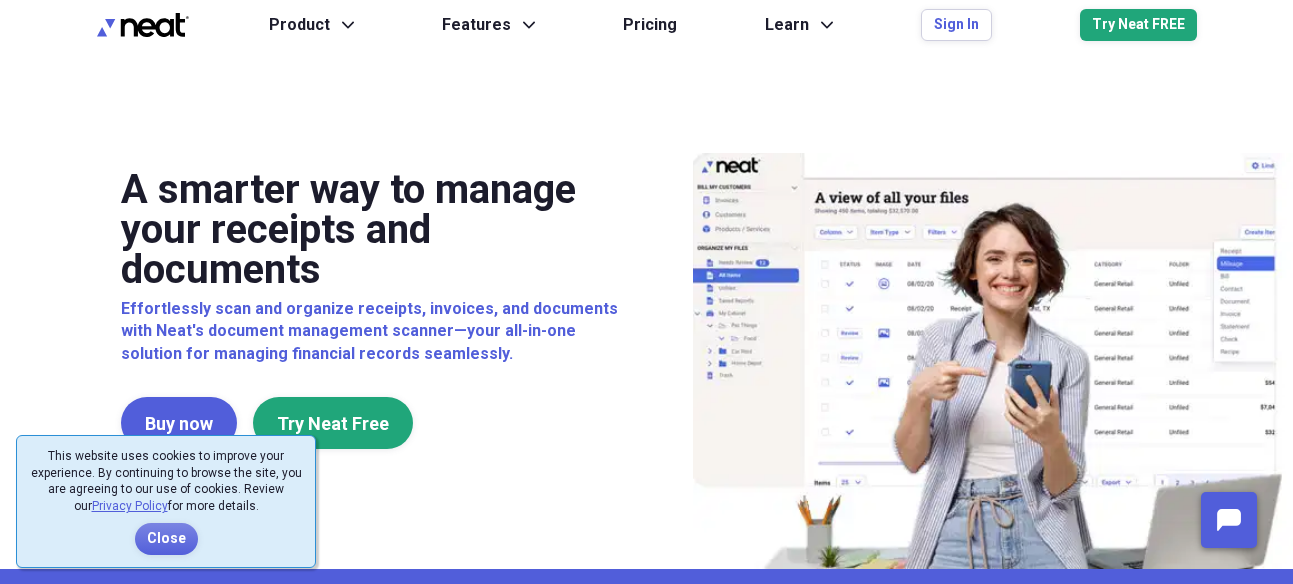 scroll, scrollTop: 0, scrollLeft: 0, axis: both 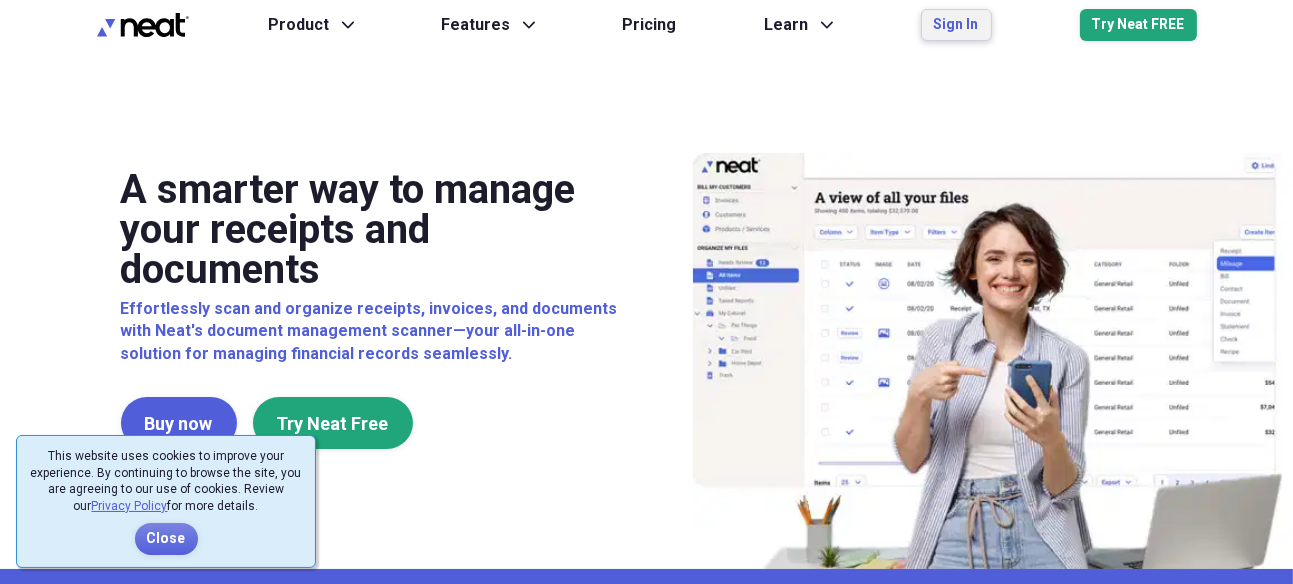 click on "Sign In" at bounding box center [956, 25] 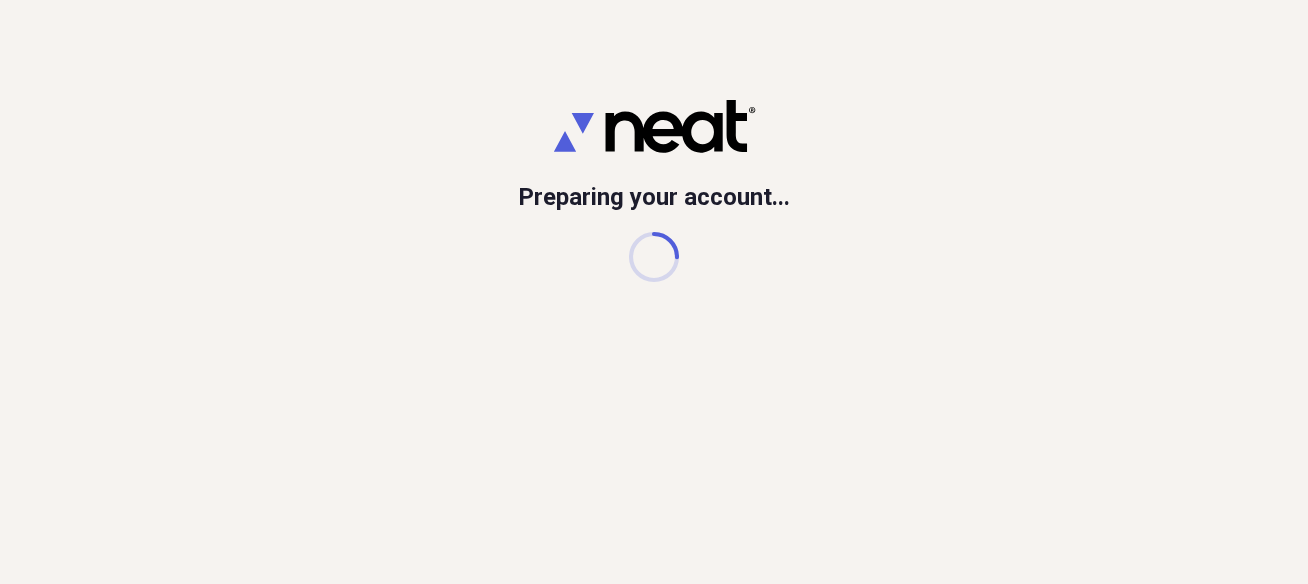 scroll, scrollTop: 0, scrollLeft: 0, axis: both 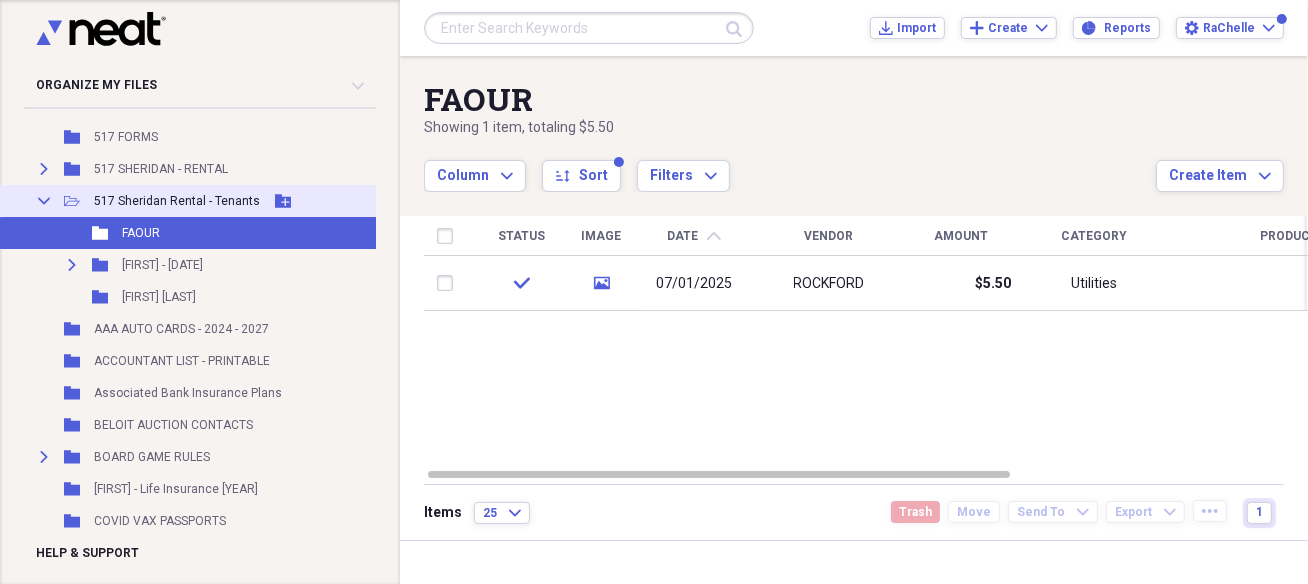 click on "Add Folder" 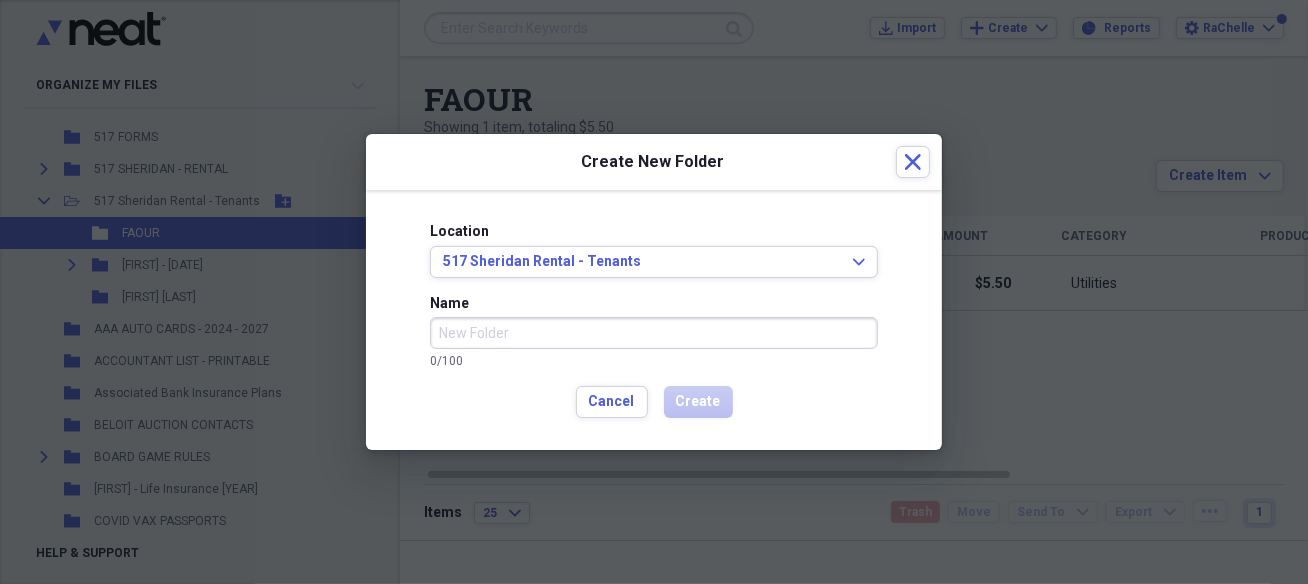 click on "Name" at bounding box center [654, 333] 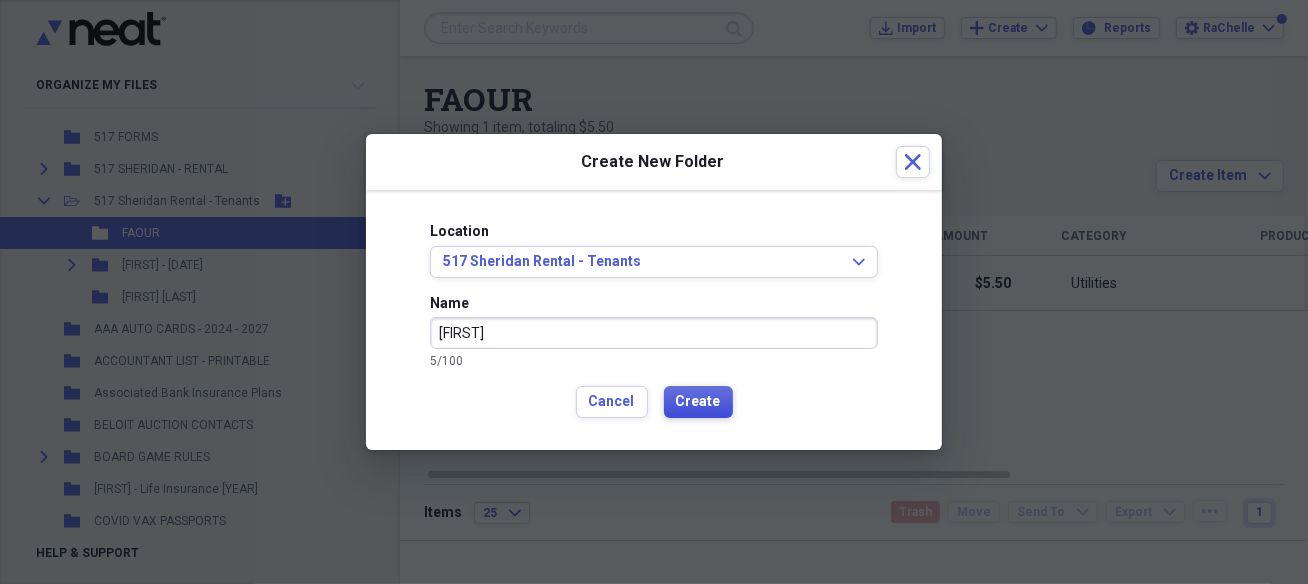 type on "[FIRST]" 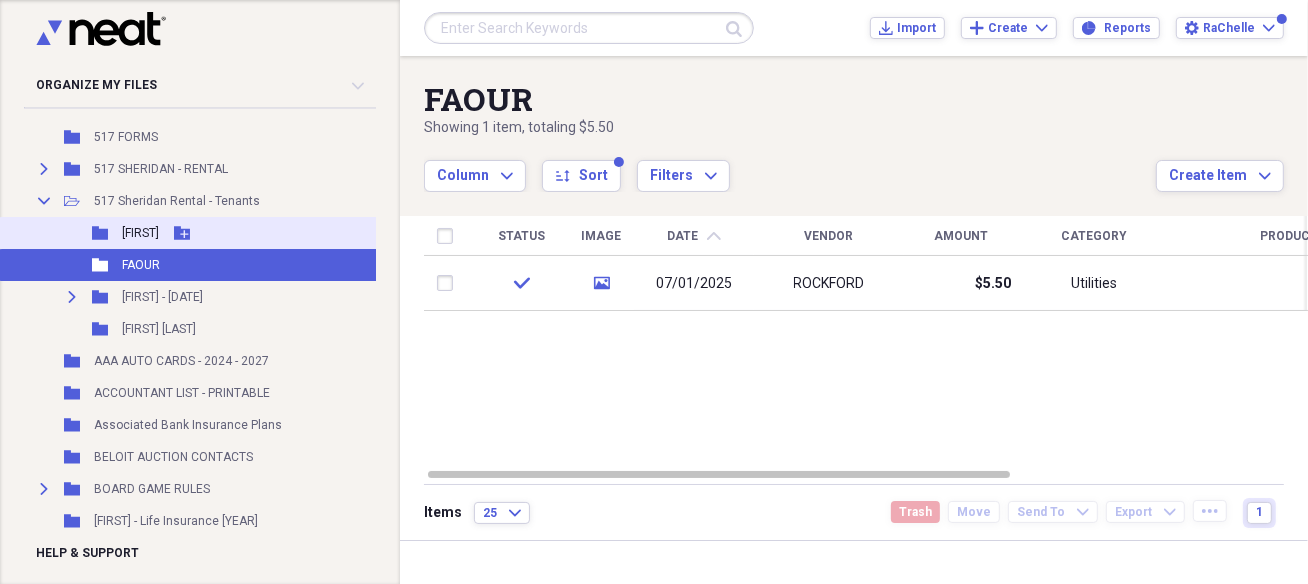 click on "Folder [FIRST] Add Folder" at bounding box center [245, 233] 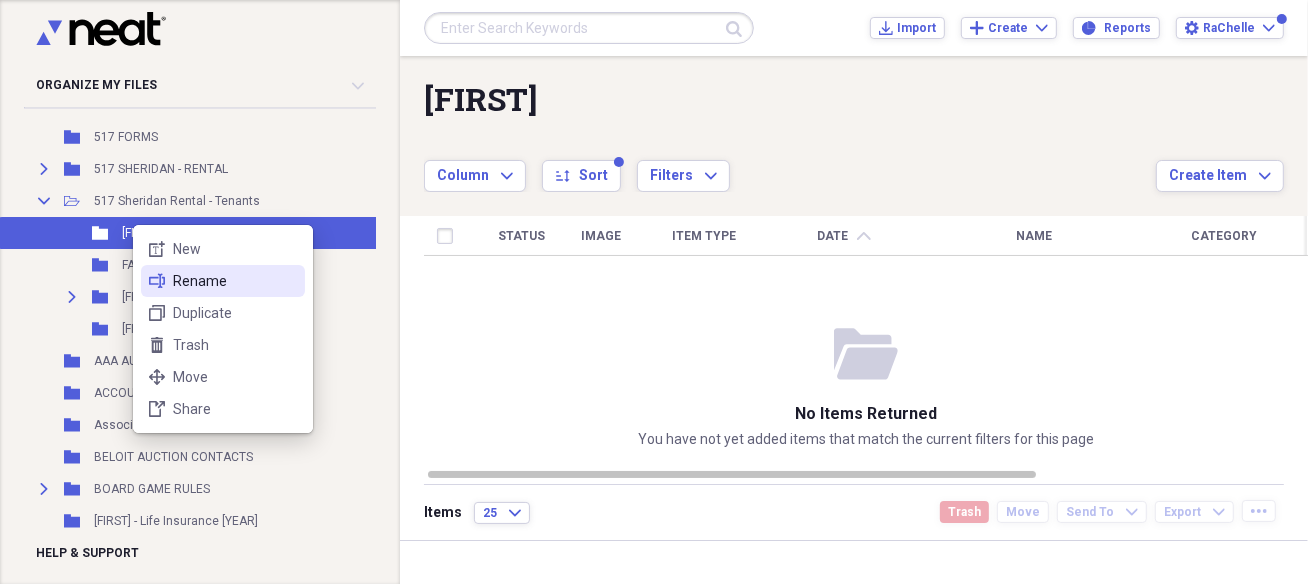 click on "Rename" at bounding box center (235, 281) 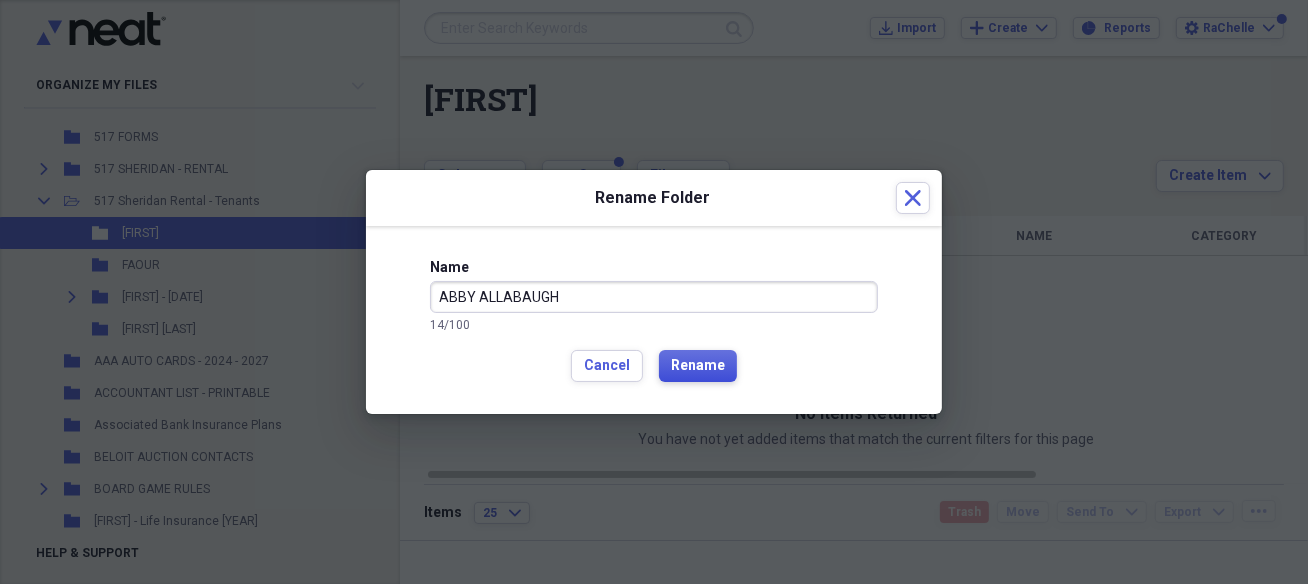 type on "ABBY ALLABAUGH" 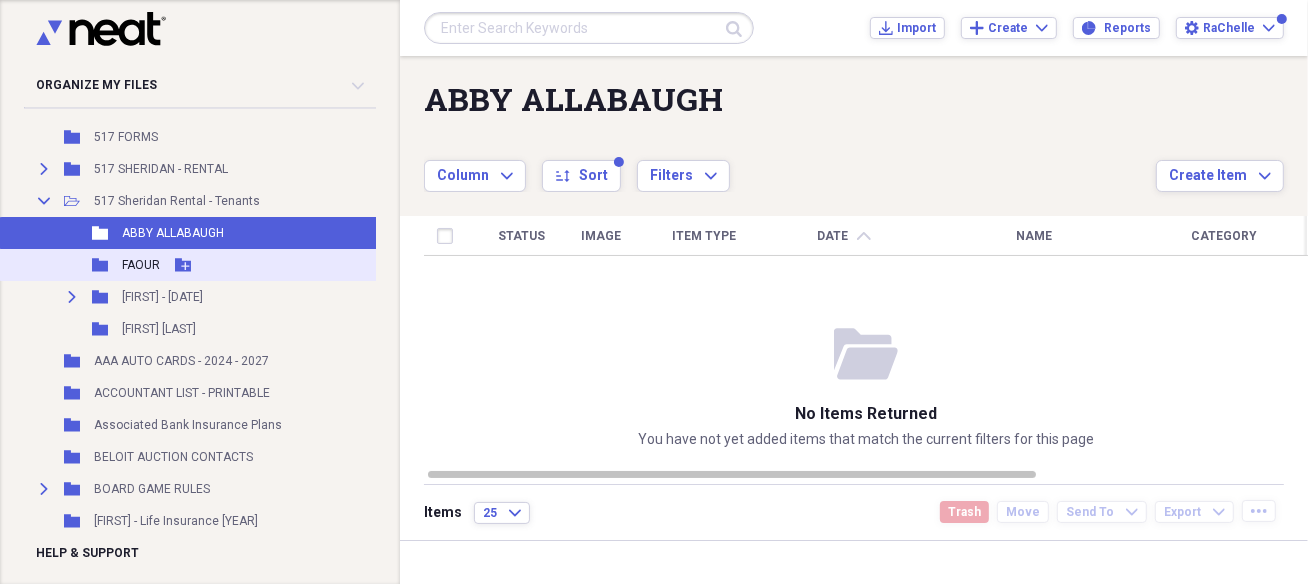 click on "FAOUR" at bounding box center (141, 265) 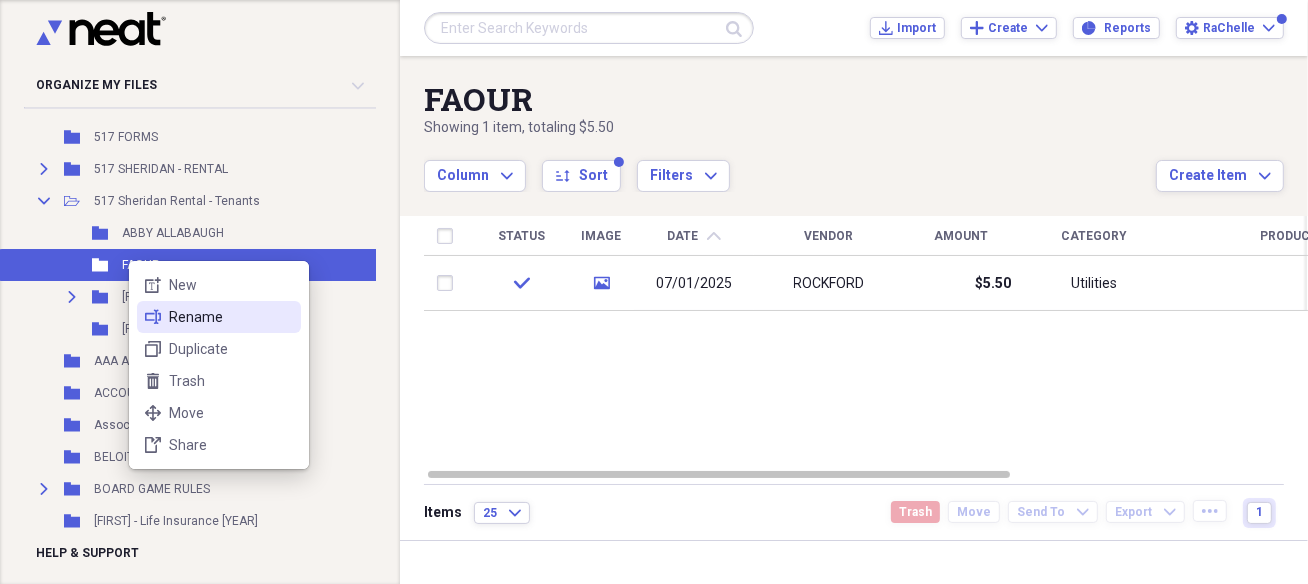 click on "Rename" at bounding box center (231, 317) 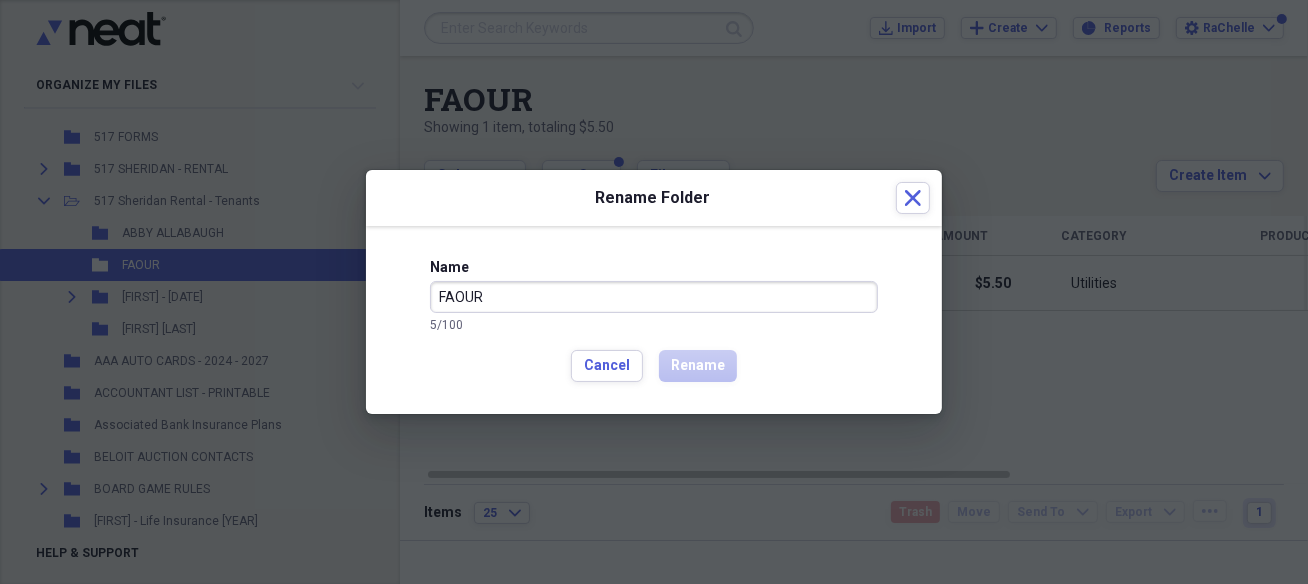 click on "FAOUR" at bounding box center [654, 297] 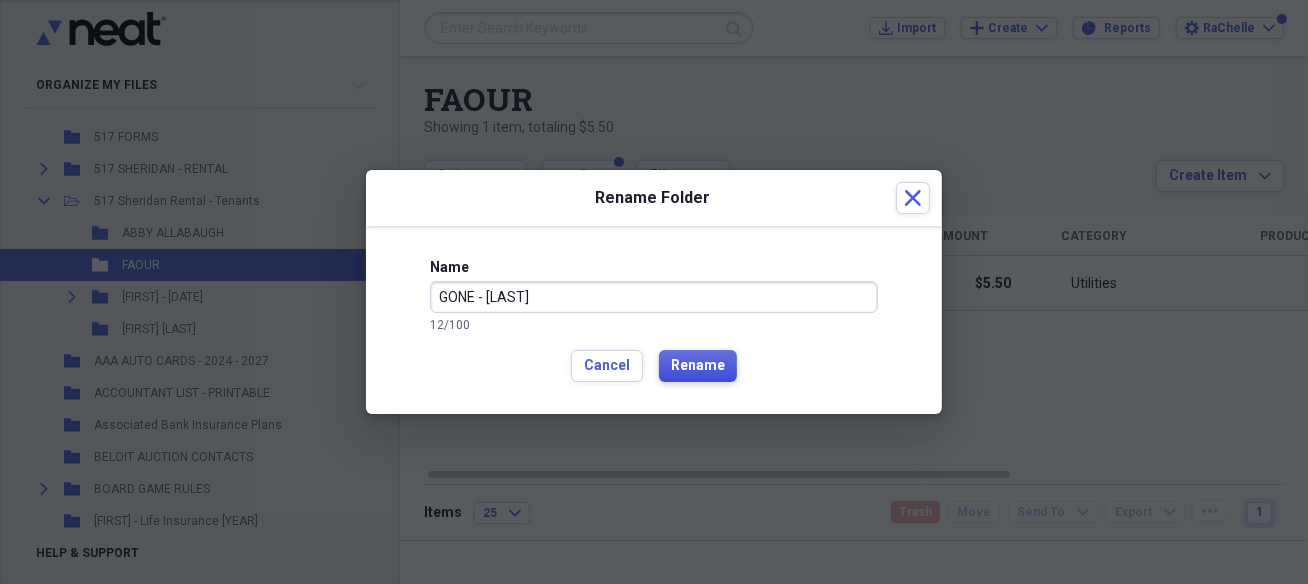 type on "GONE - [LAST]" 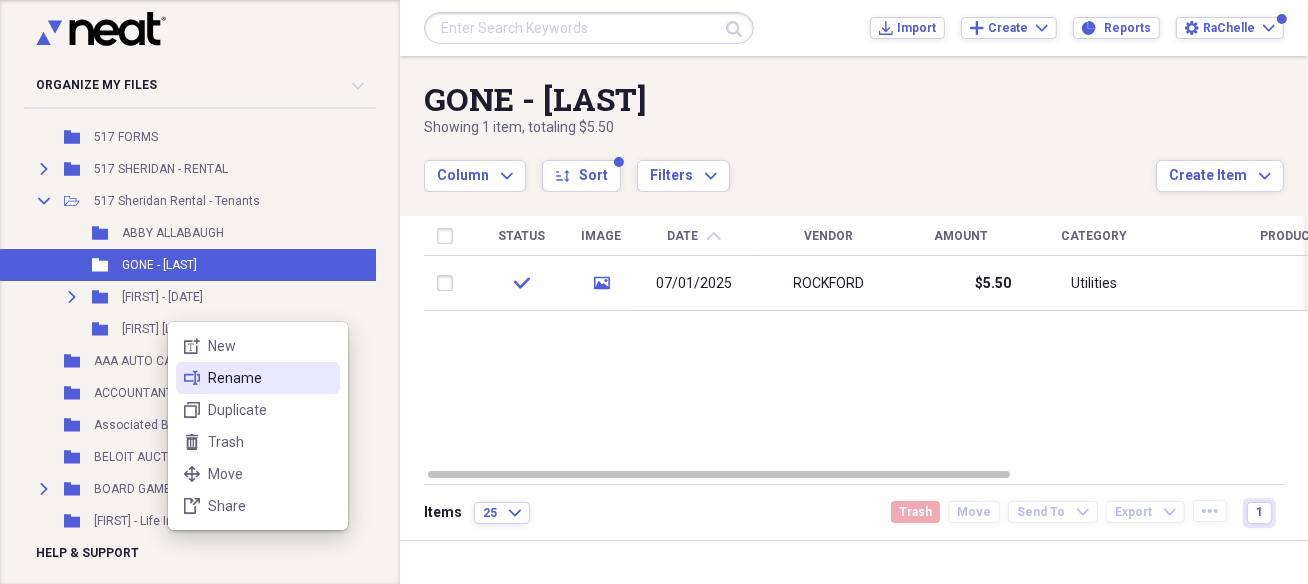 click on "Rename" at bounding box center (270, 378) 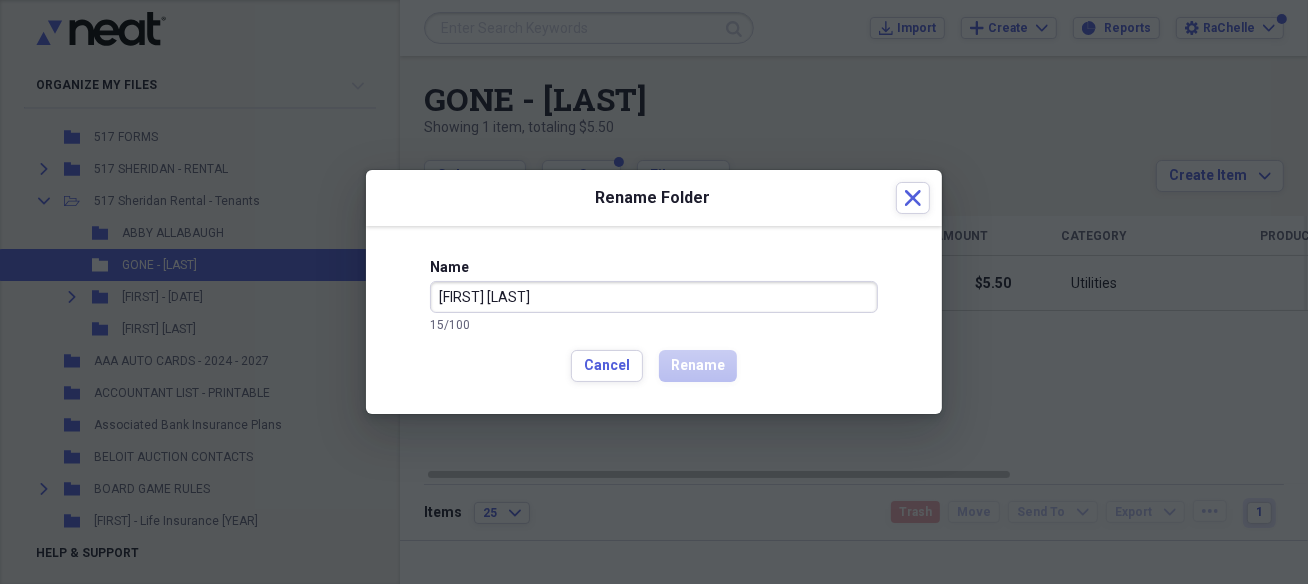 click on "[FIRST] [LAST]" at bounding box center [654, 297] 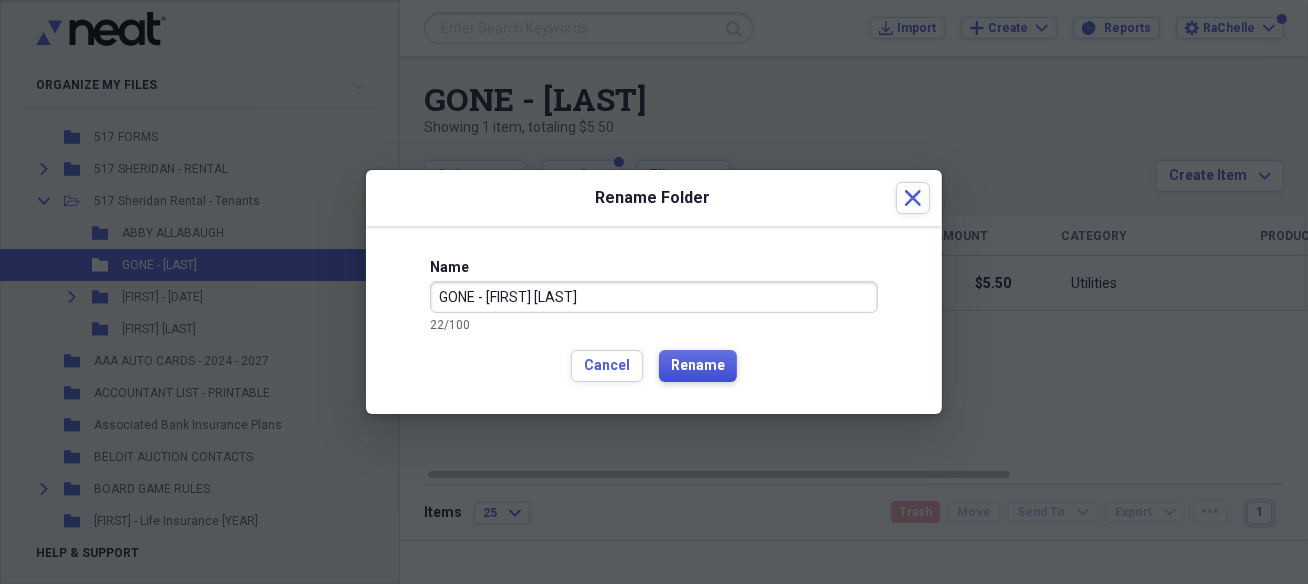 type on "GONE - [FIRST] [LAST]" 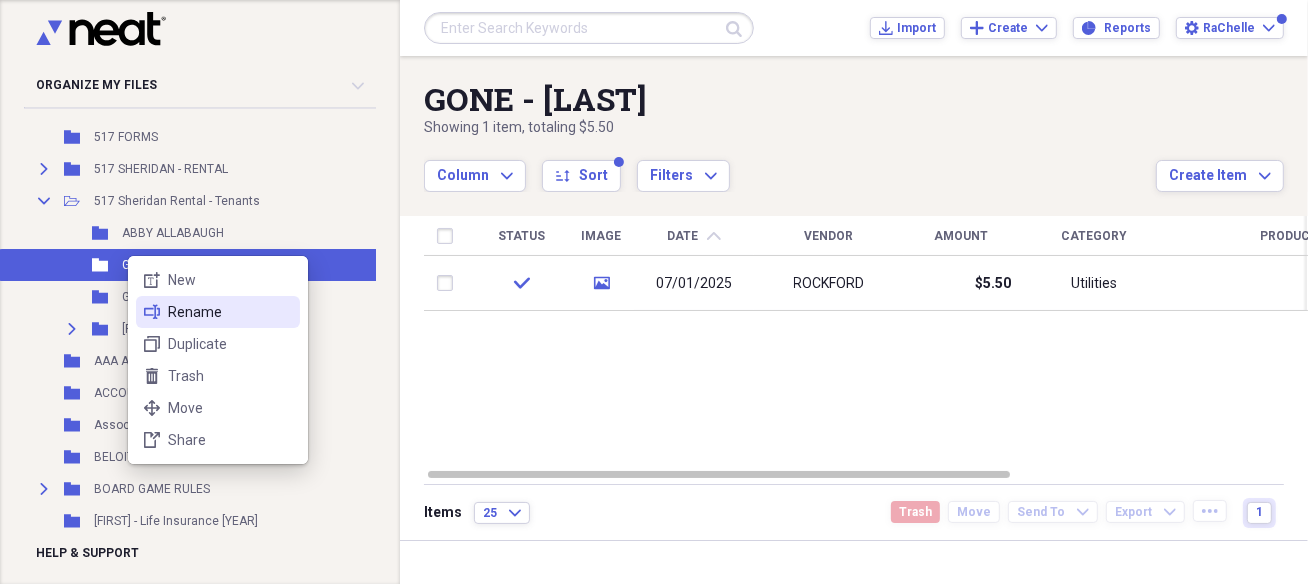 click on "Rename" at bounding box center (230, 312) 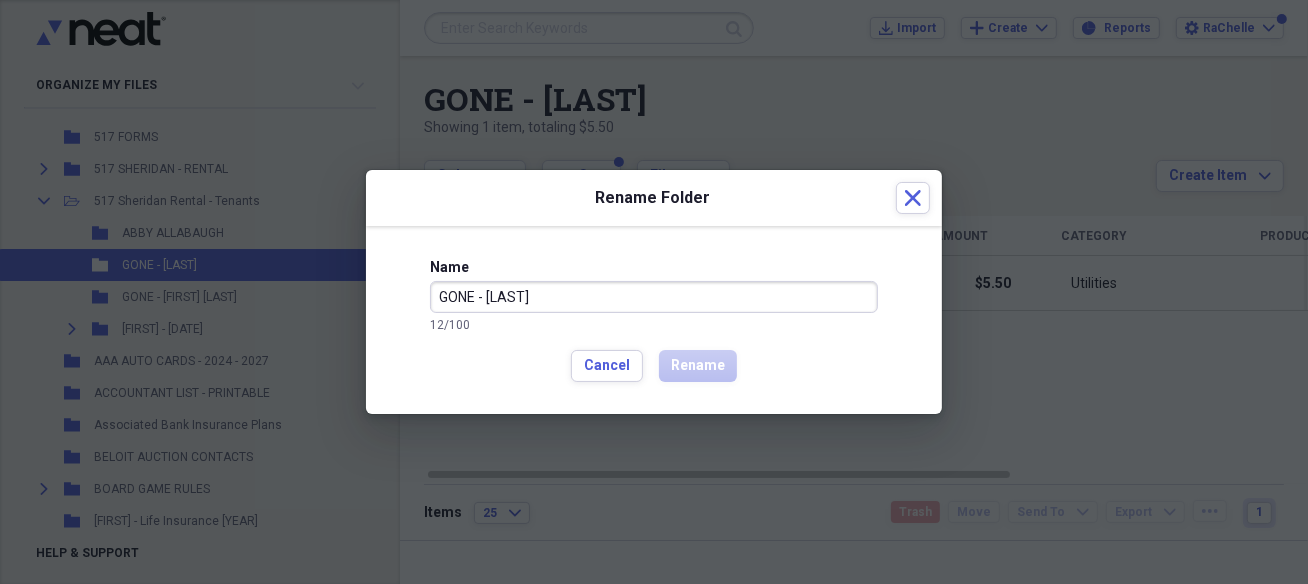 click on "GONE - [LAST]" at bounding box center [654, 297] 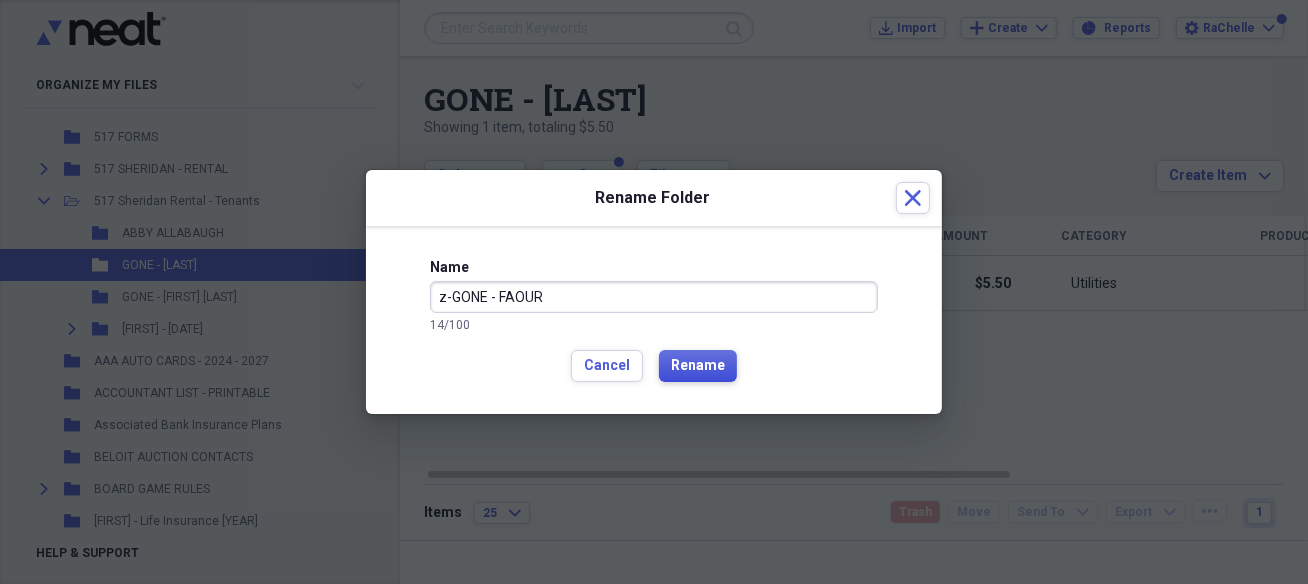 type on "z-GONE - FAOUR" 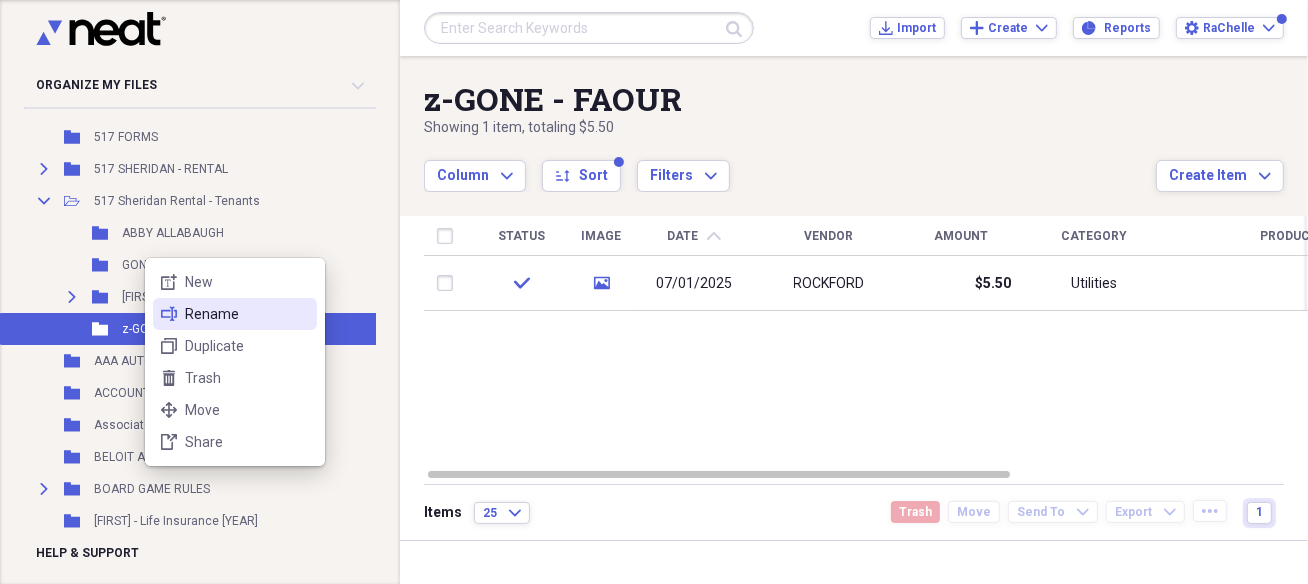 click on "Rename" at bounding box center [247, 314] 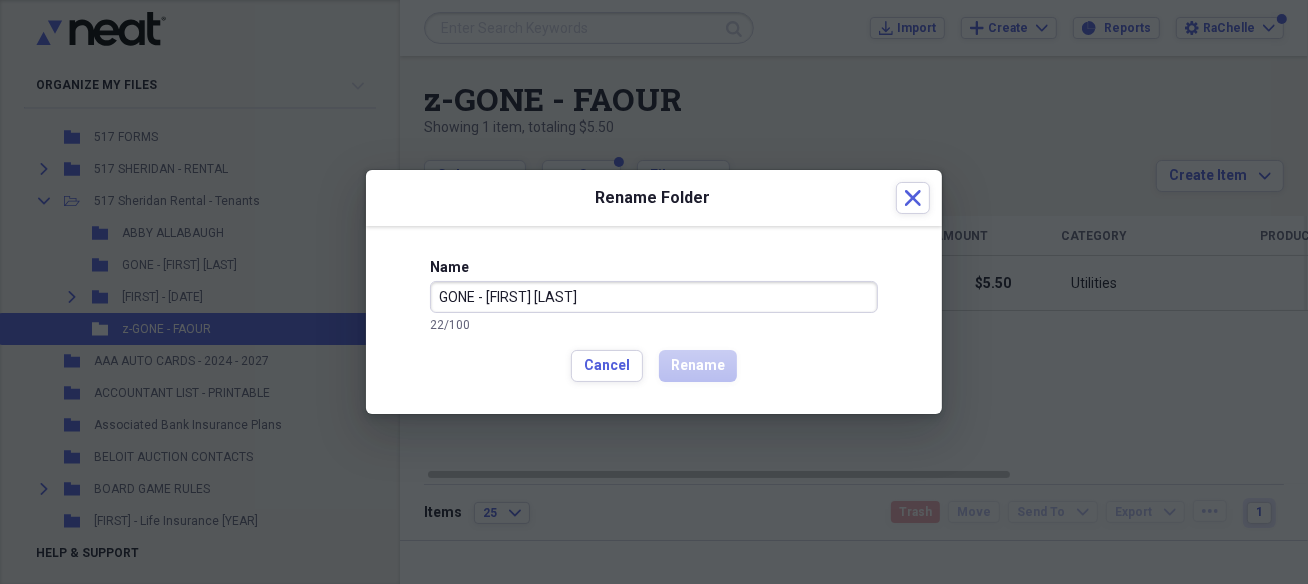 click on "GONE - [FIRST] [LAST]" at bounding box center [654, 297] 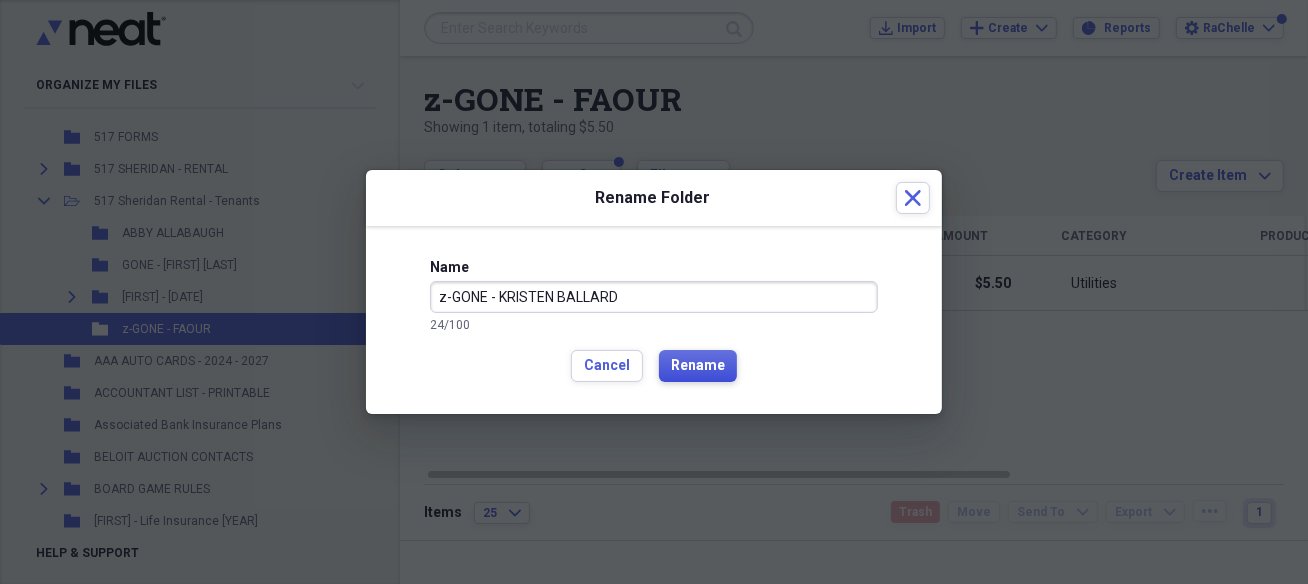 type on "z-GONE - KRISTEN BALLARD" 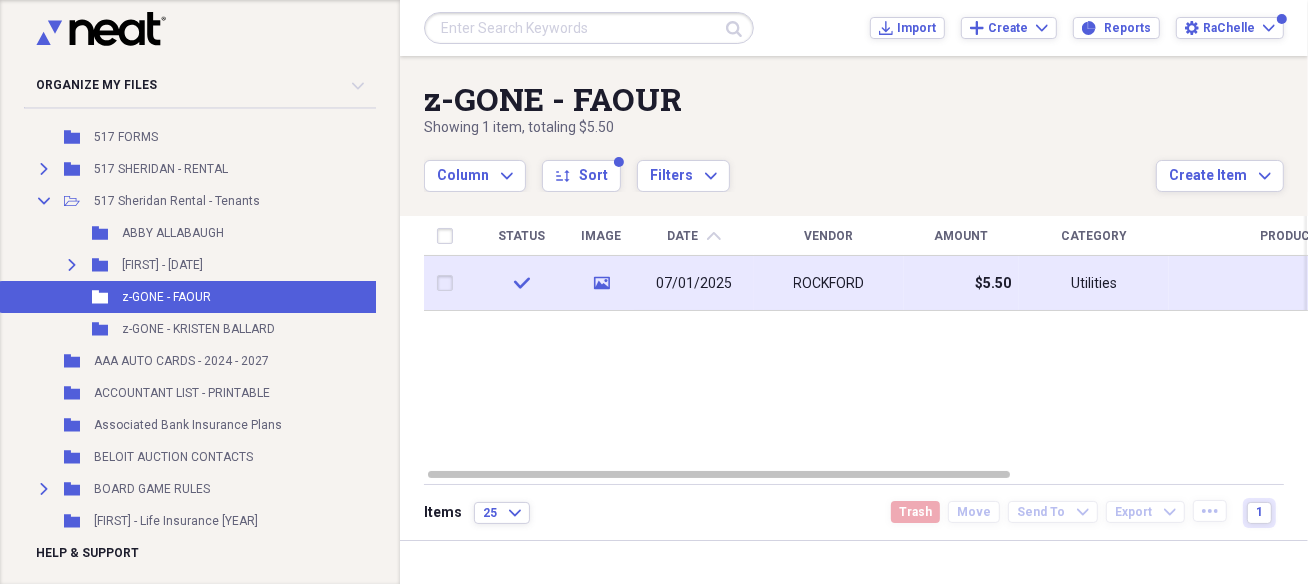 click on "07/01/2025" at bounding box center (694, 284) 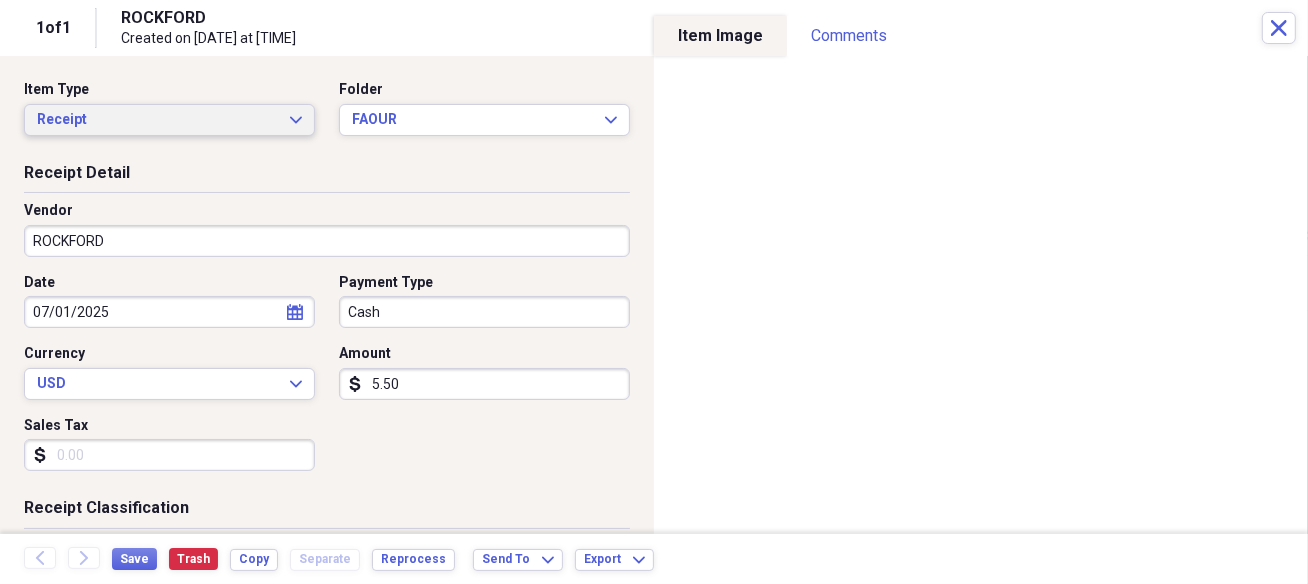 click on "Receipt Expand" at bounding box center [169, 120] 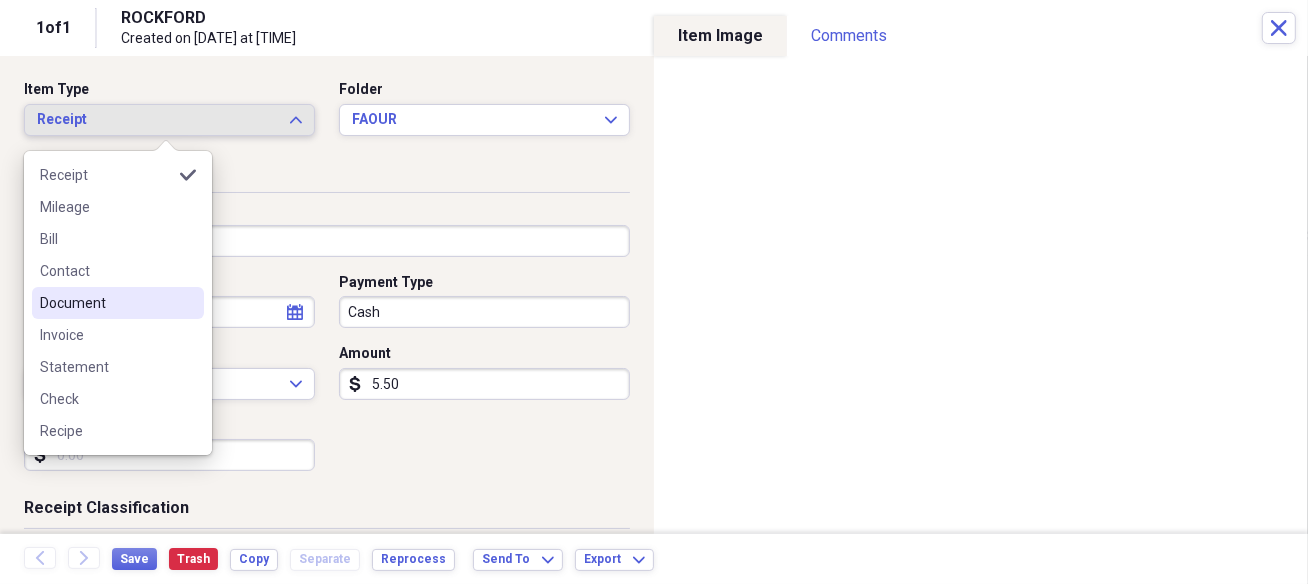 click on "Document" at bounding box center [106, 303] 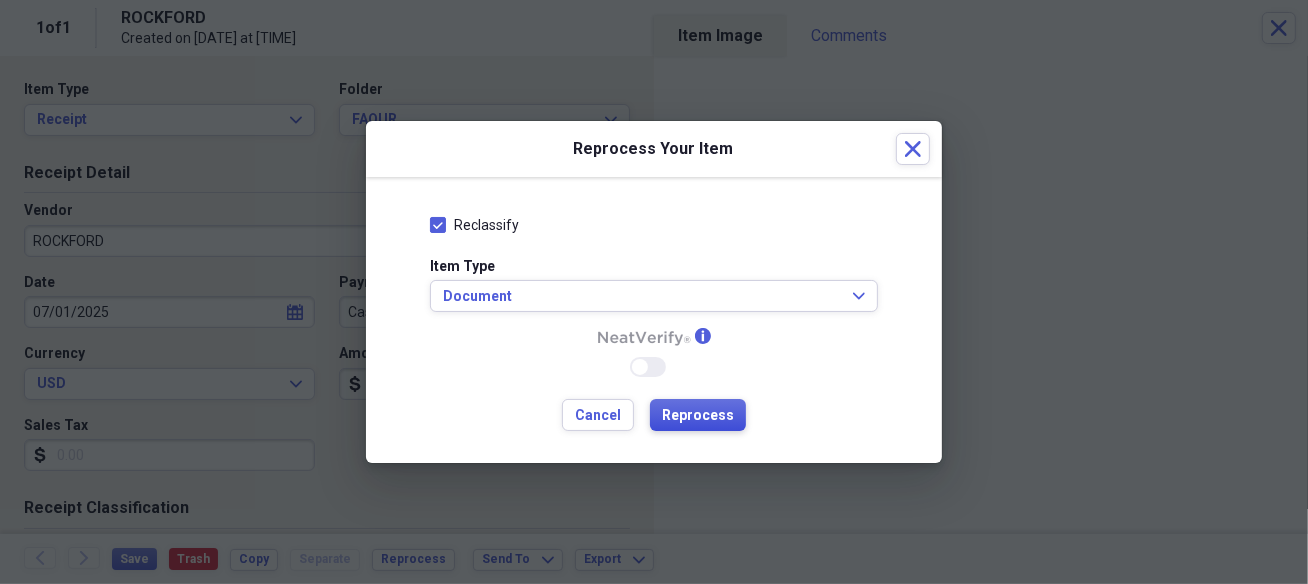 click on "Reprocess" at bounding box center (698, 416) 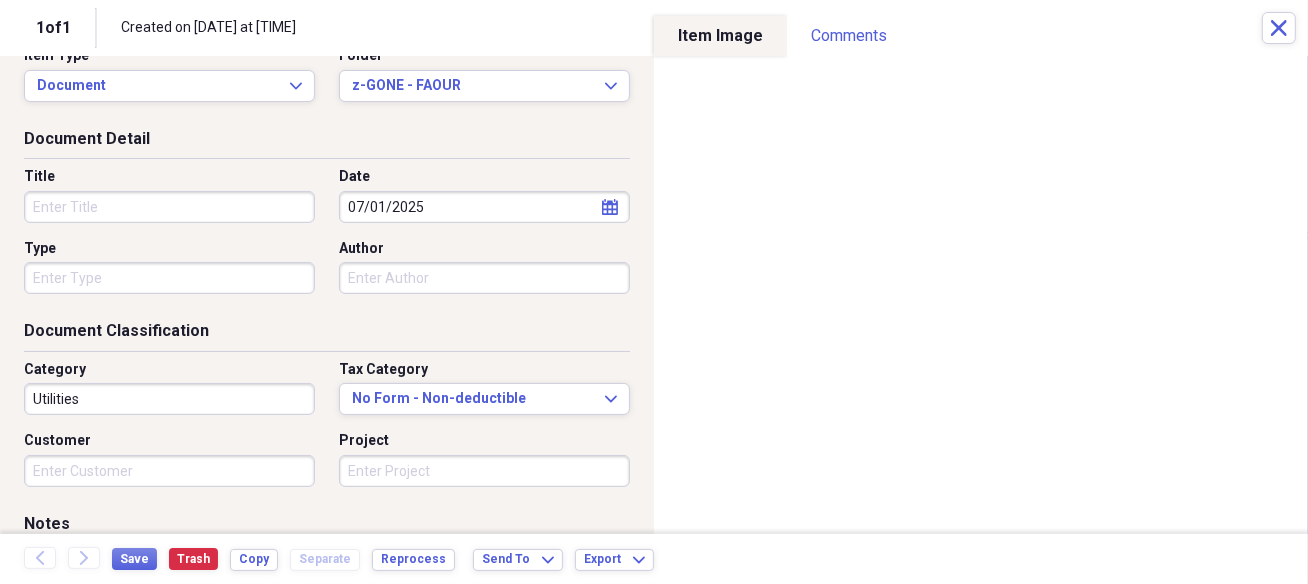 scroll, scrollTop: 0, scrollLeft: 0, axis: both 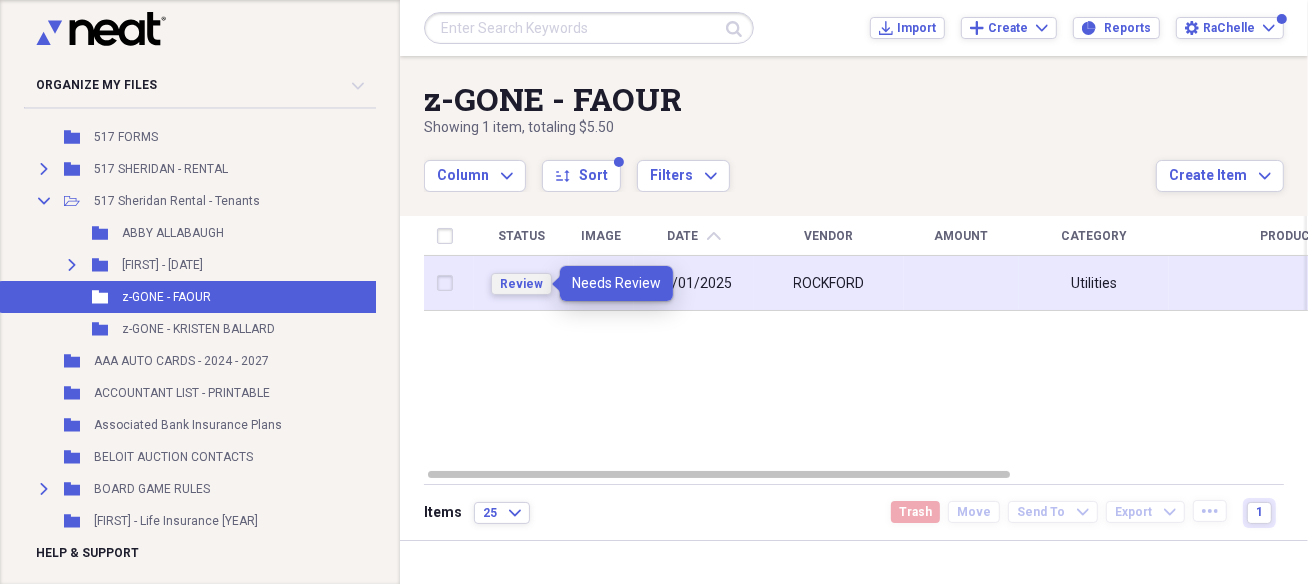 click on "Review" at bounding box center (521, 284) 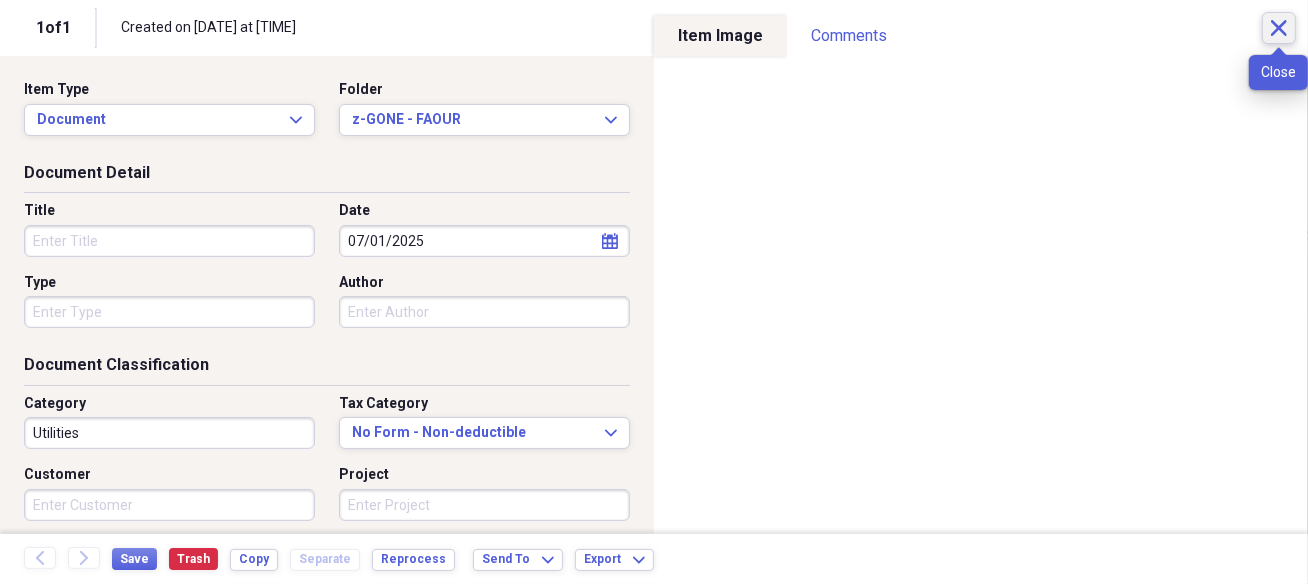 click on "Close" 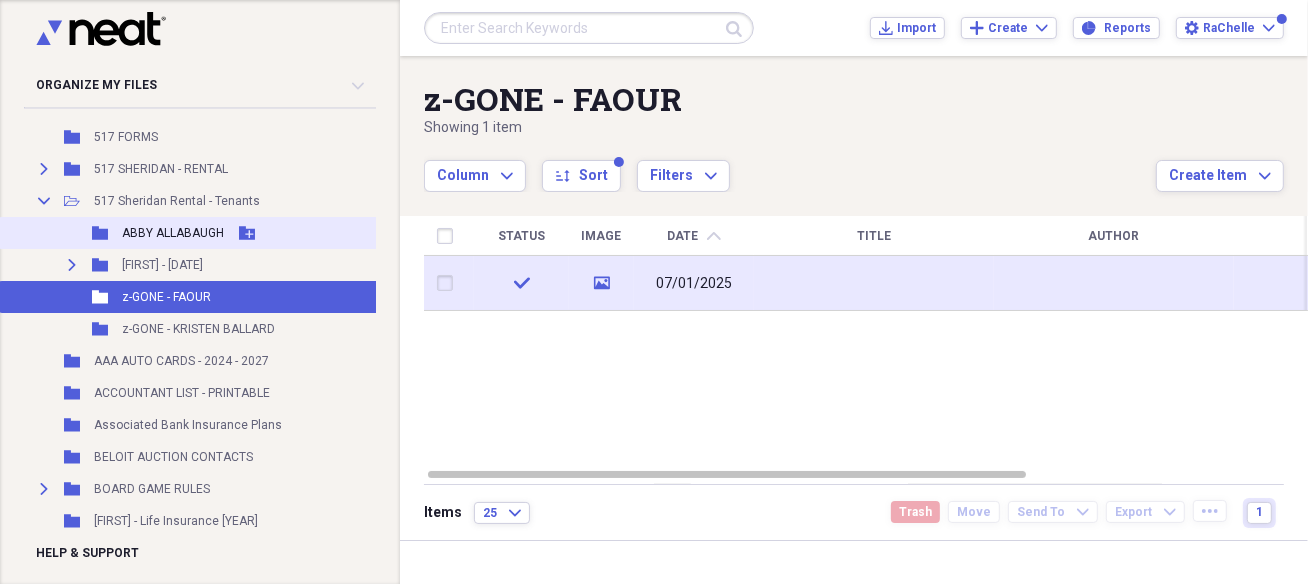 click on "Folder [FIRST] [LAST] Add Folder" at bounding box center [245, 233] 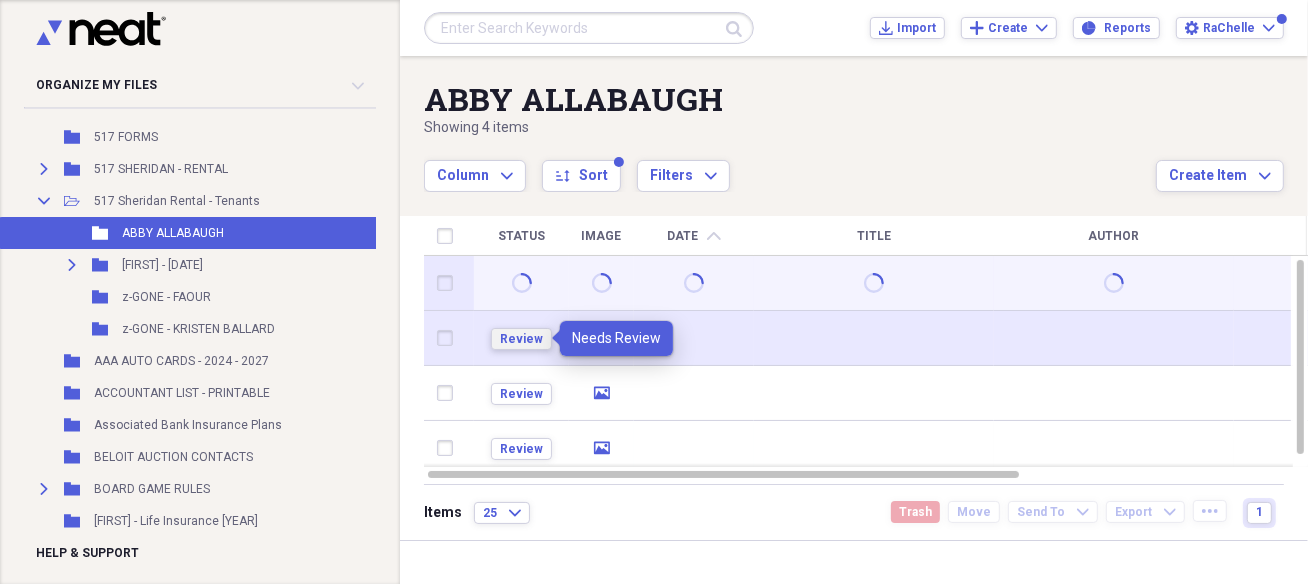 click on "Review" at bounding box center [521, 339] 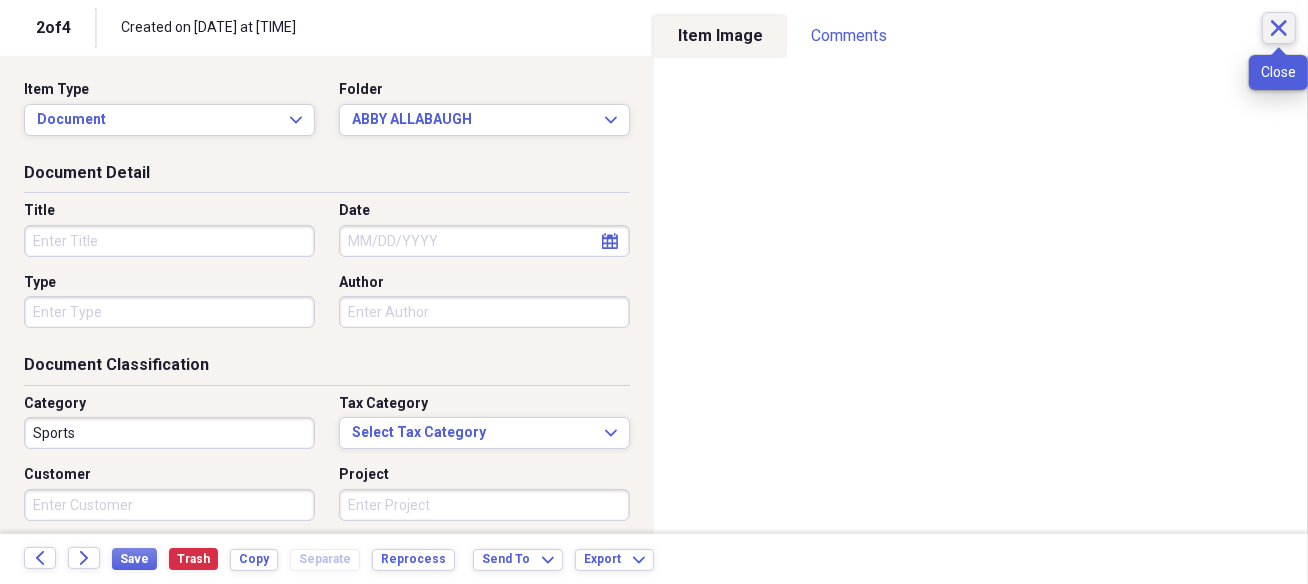 click 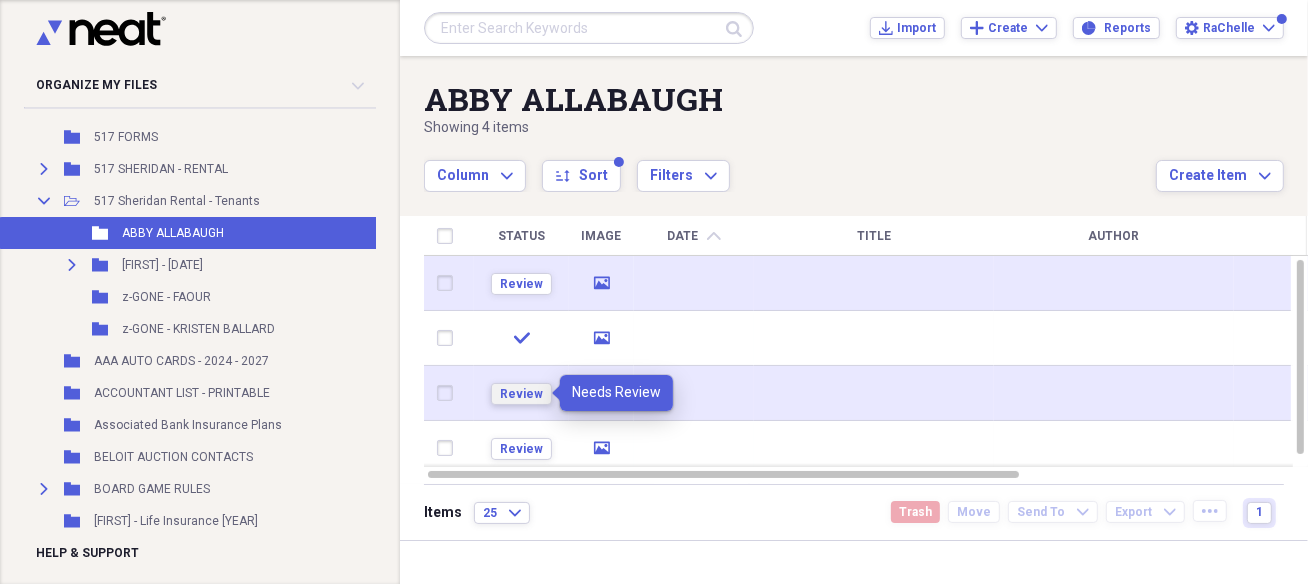 click on "Review" at bounding box center (521, 394) 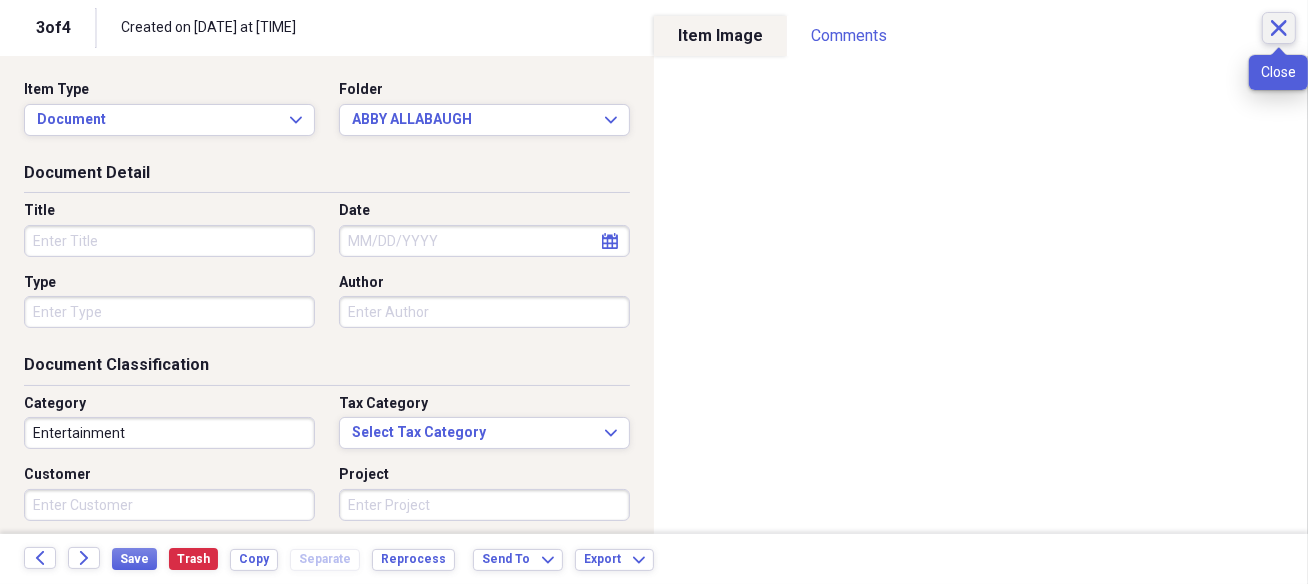 click 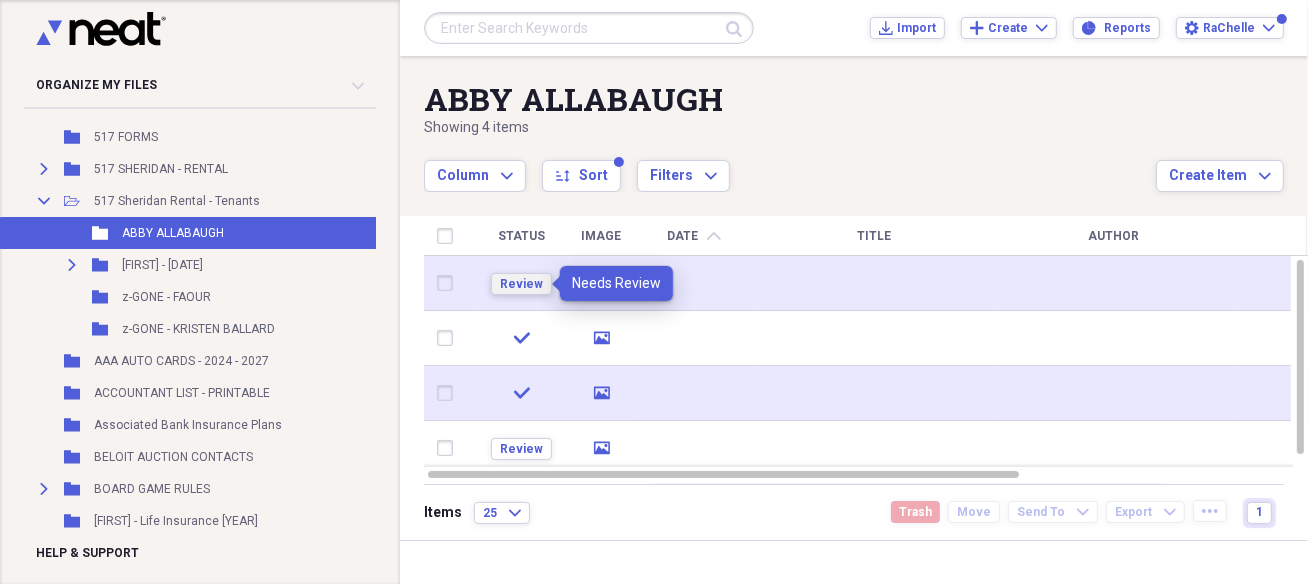 click on "Review" at bounding box center [521, 284] 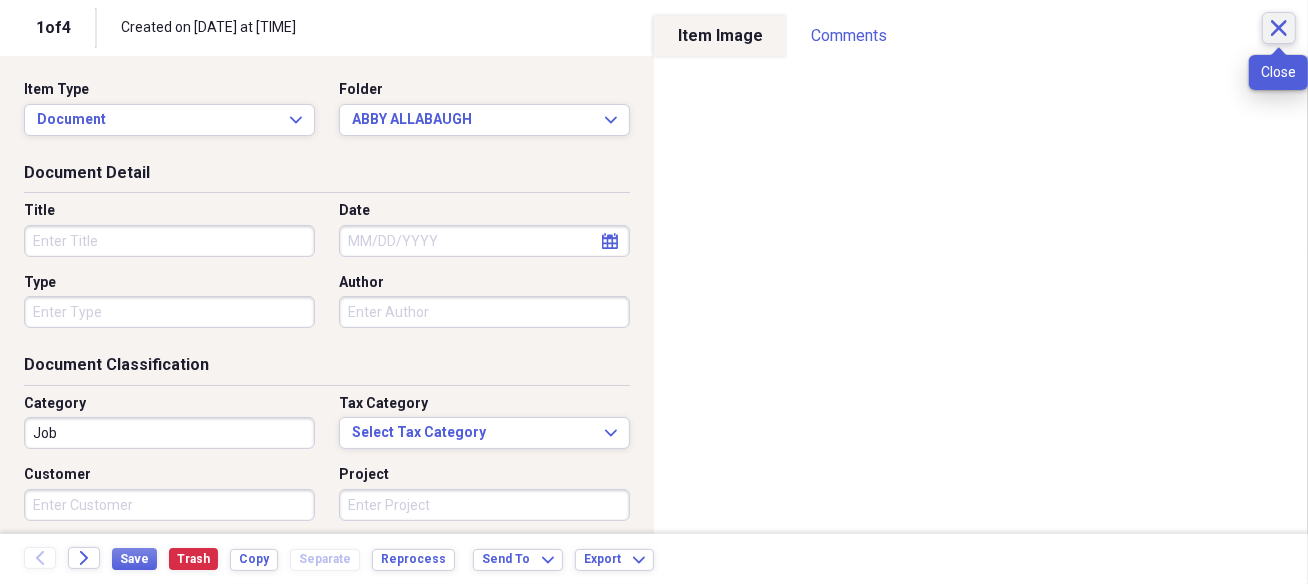 click on "Close" 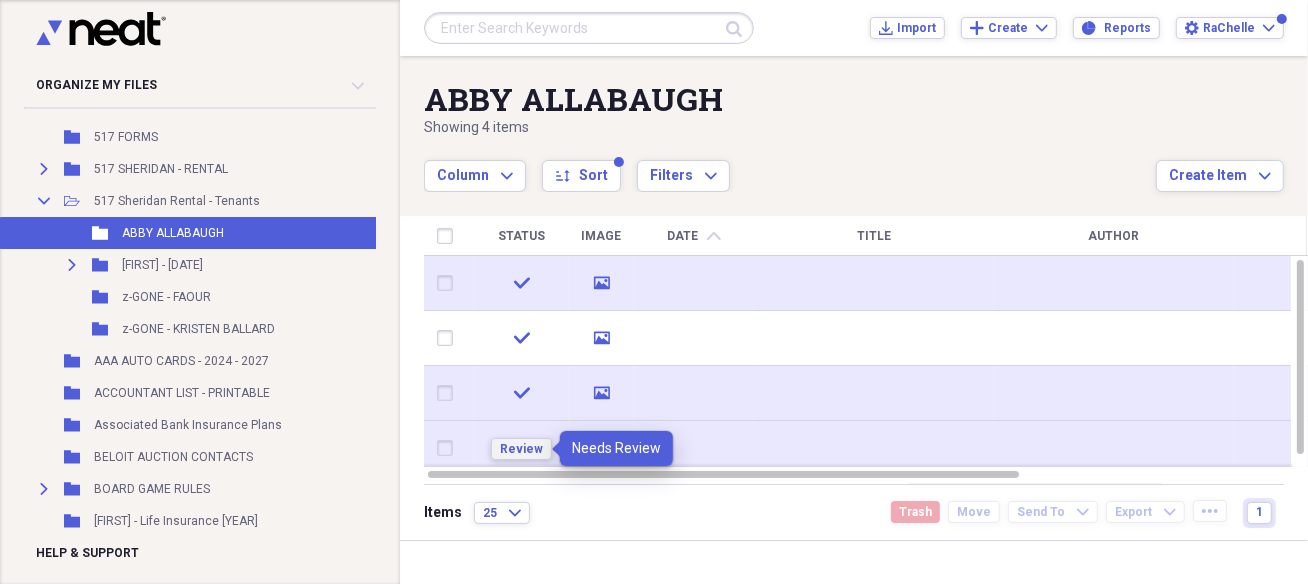 click on "Review" at bounding box center (521, 449) 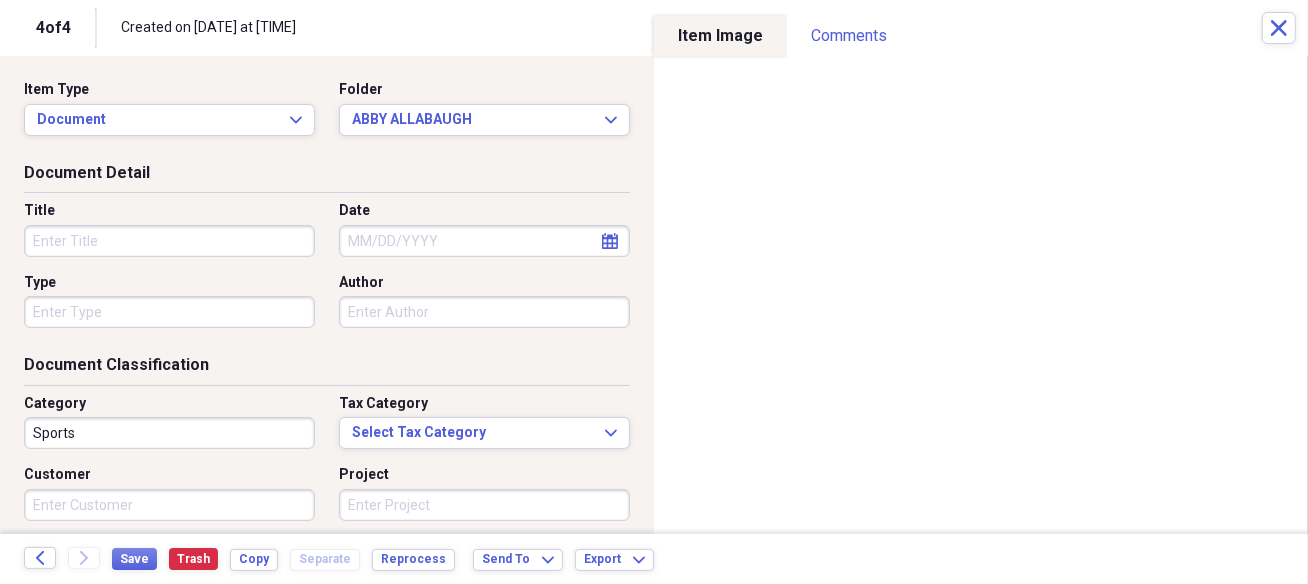 click on "Title" at bounding box center [169, 241] 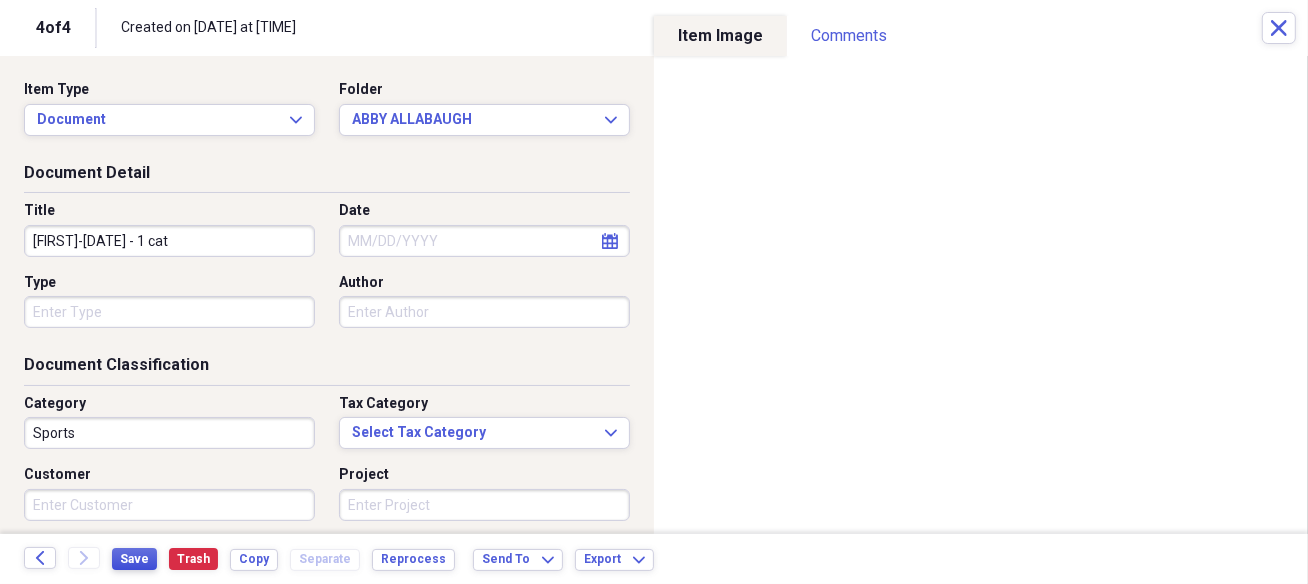 type on "[FIRST]-[DATE] - 1 cat" 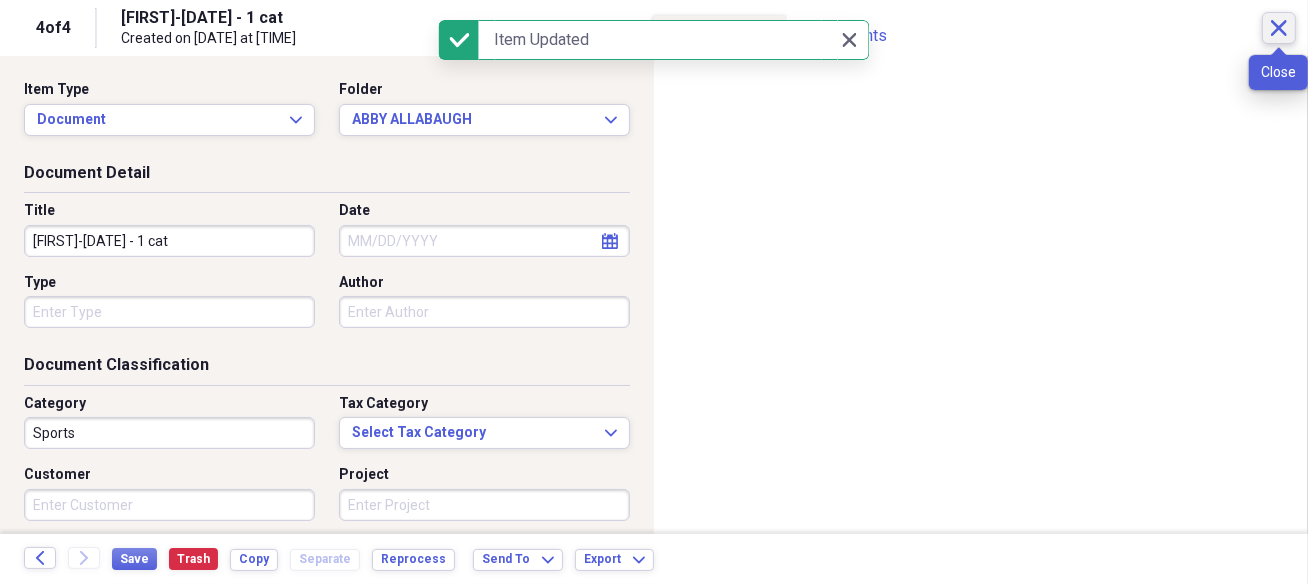click on "Close" 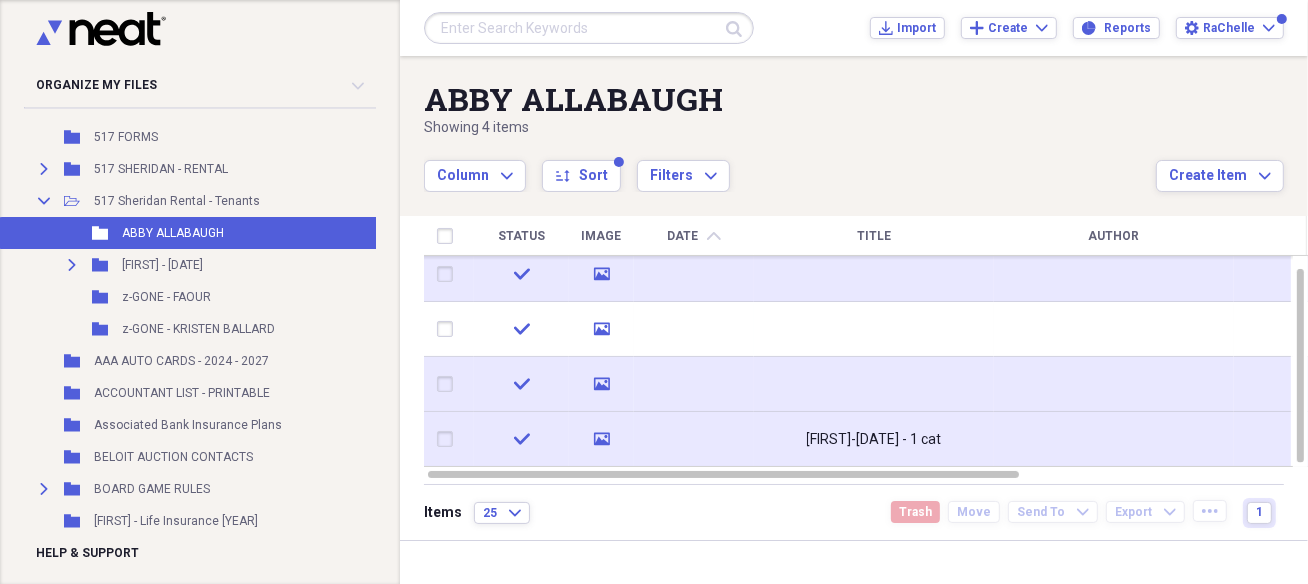 click 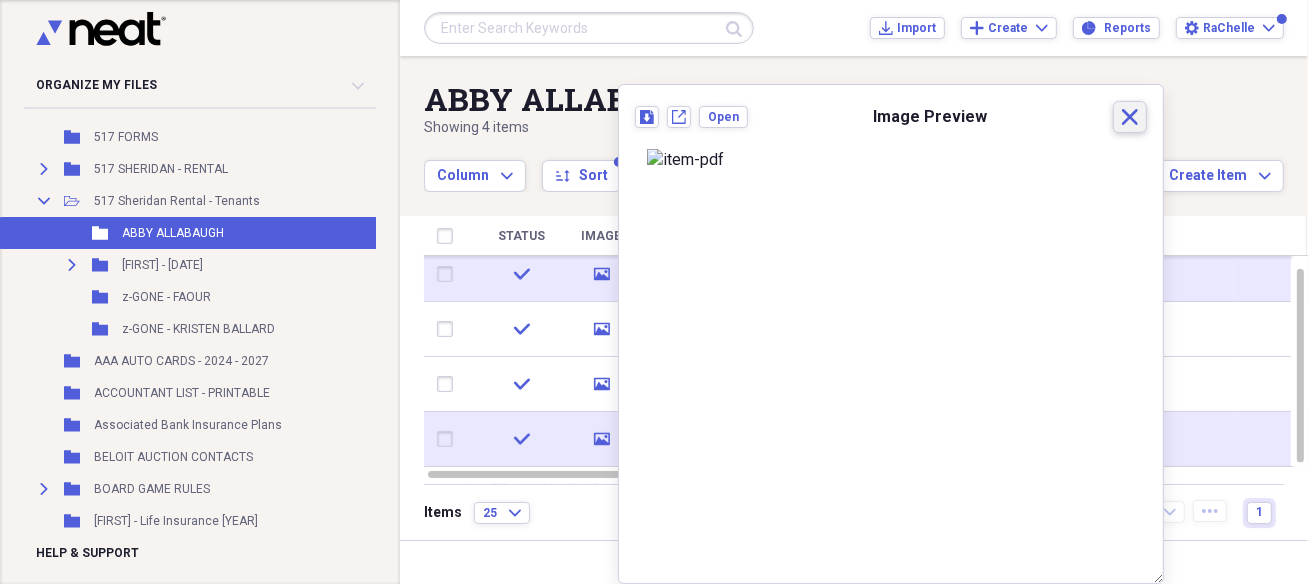 click on "Close" 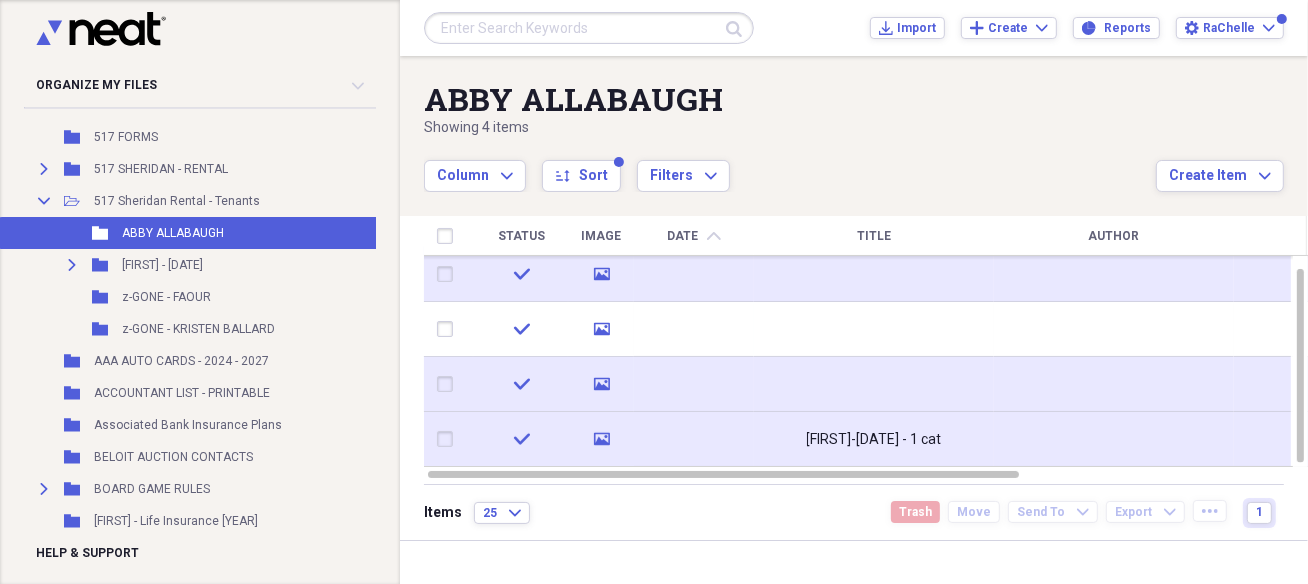 click at bounding box center [694, 384] 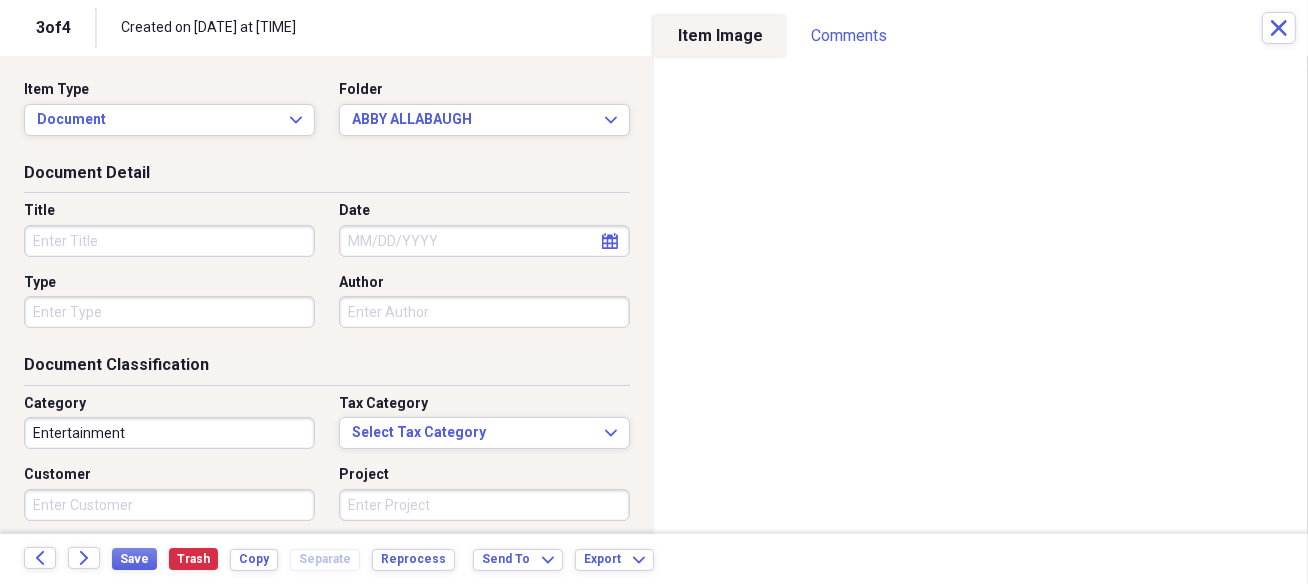 click on "Title" at bounding box center (169, 241) 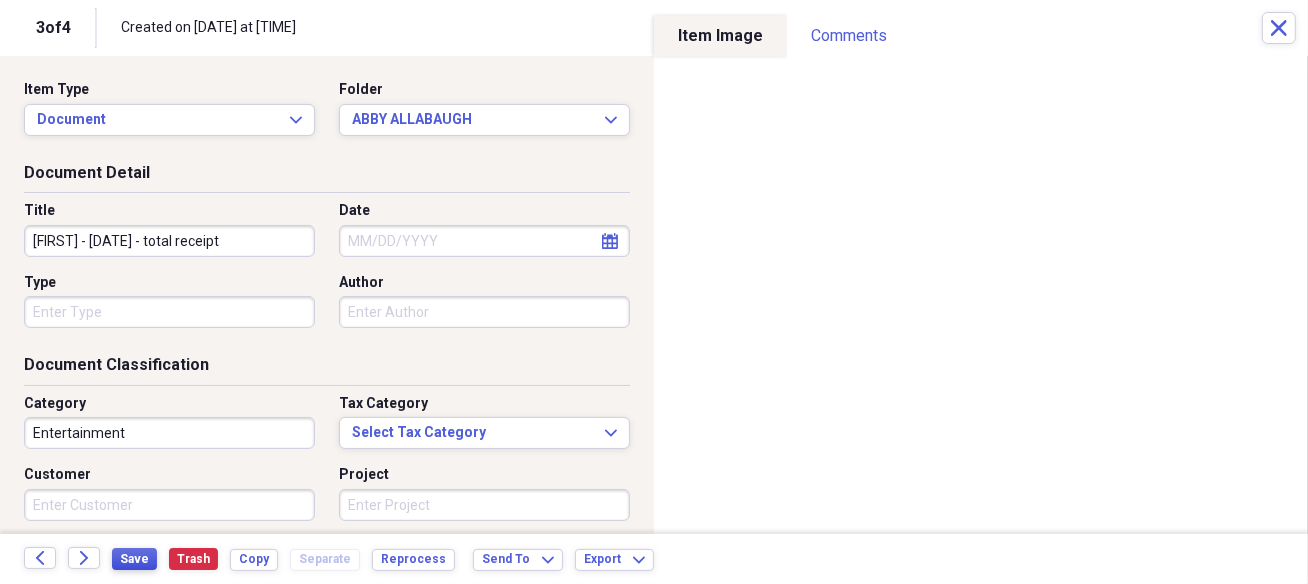type on "[FIRST] - [DATE] - total receipt" 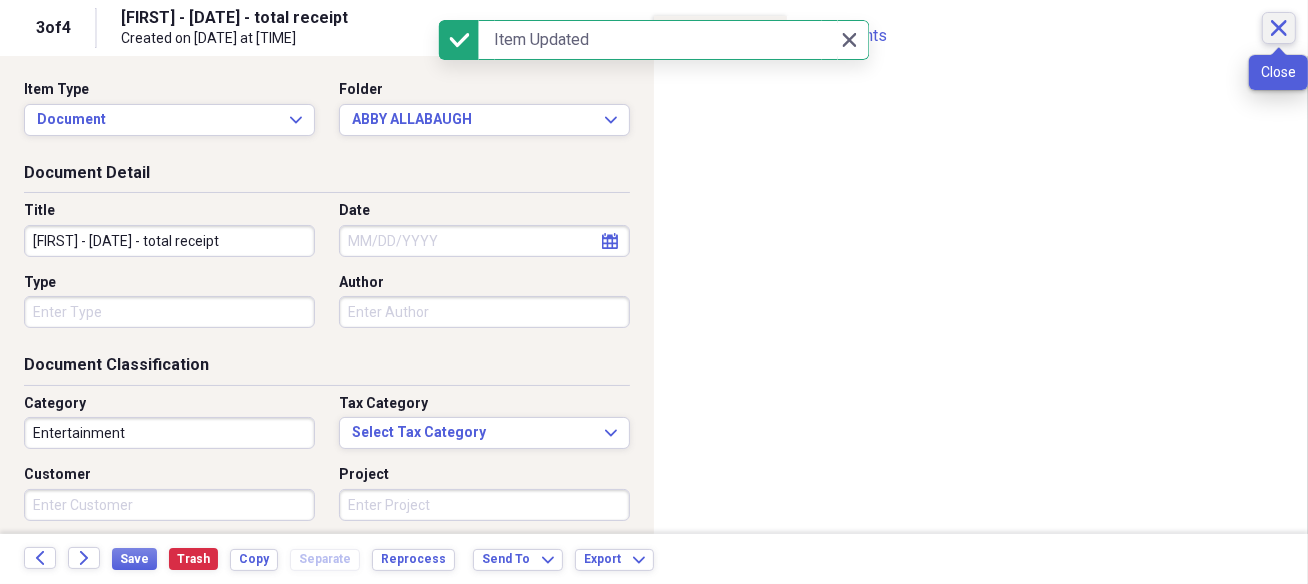 click on "Close" 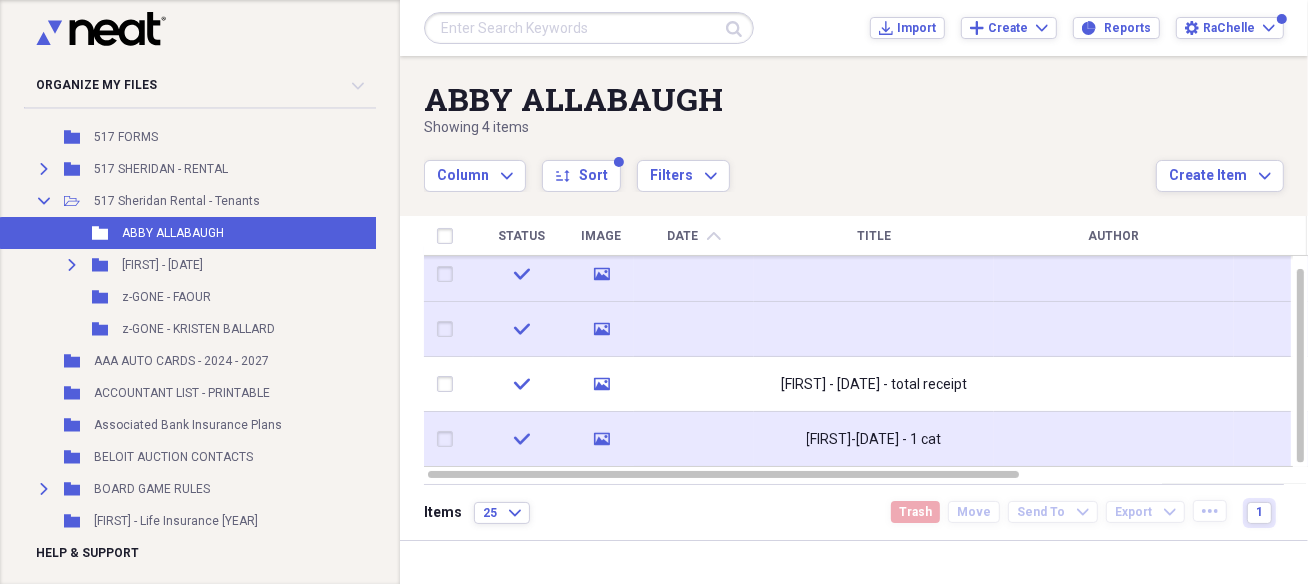 click on "media" 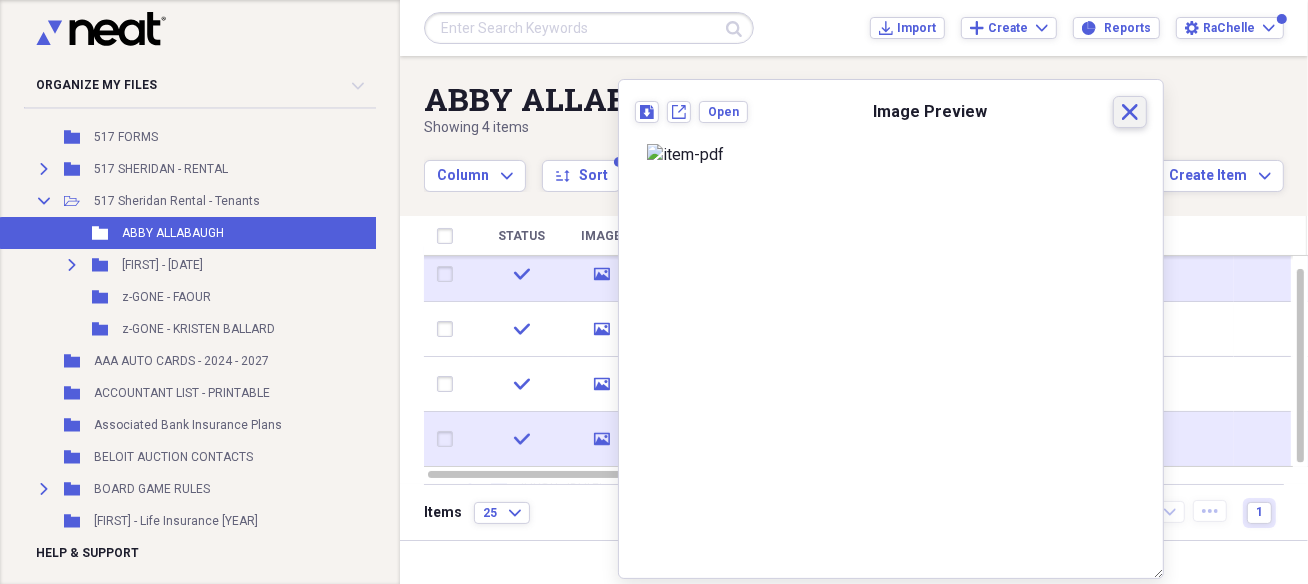 click on "Close" at bounding box center [1130, 112] 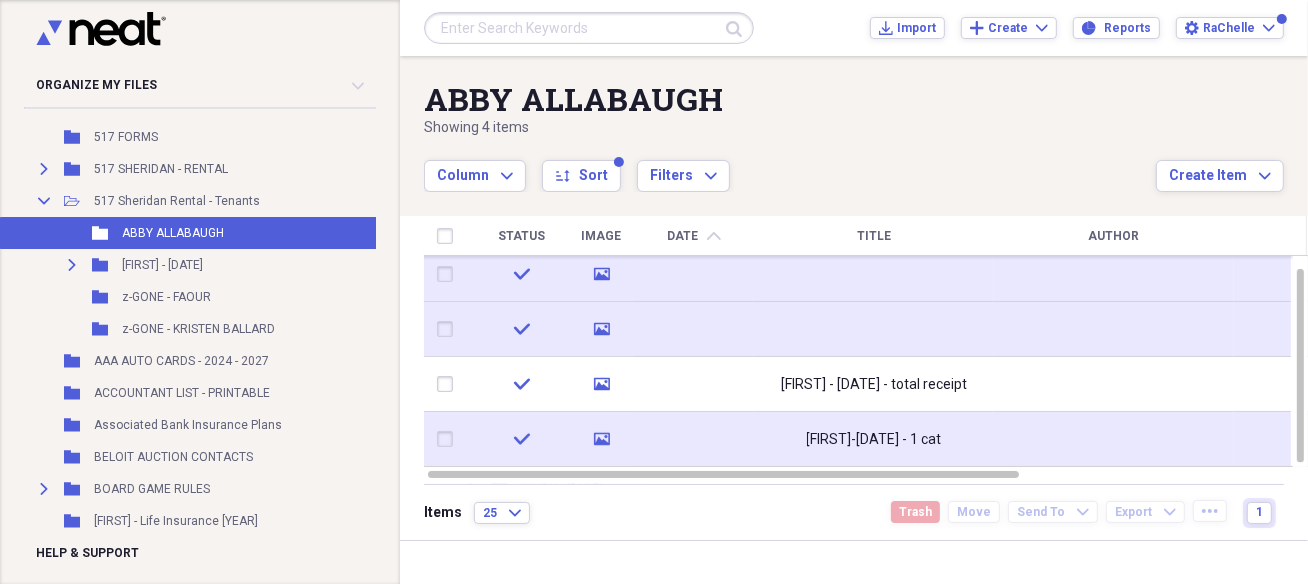 click at bounding box center [694, 329] 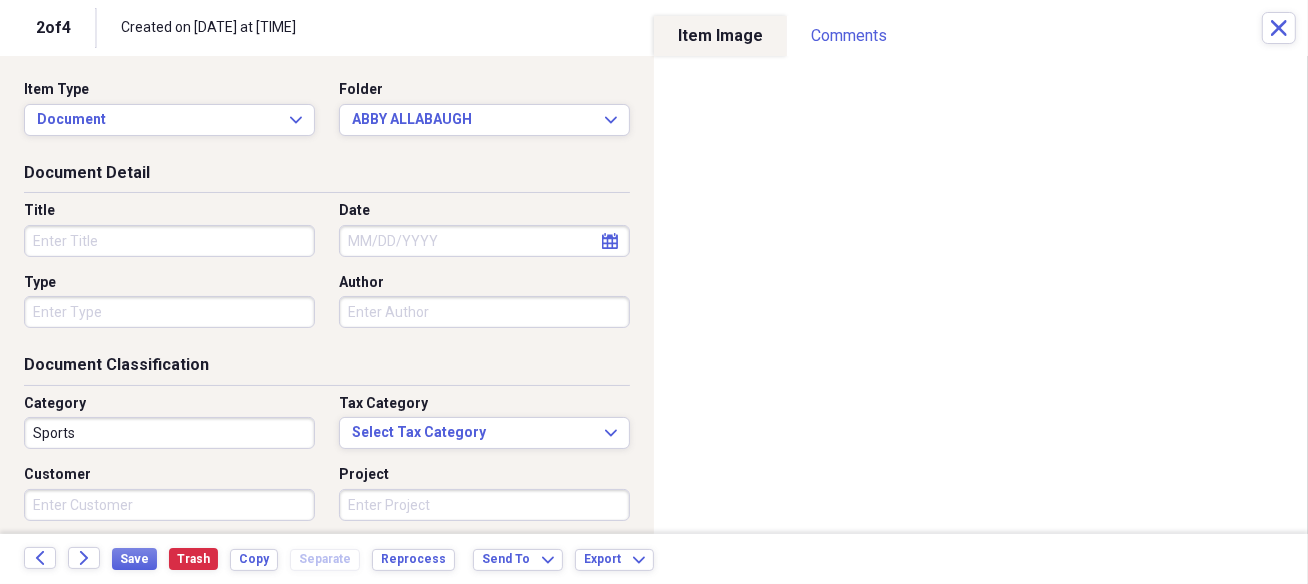 click on "Title" at bounding box center [169, 241] 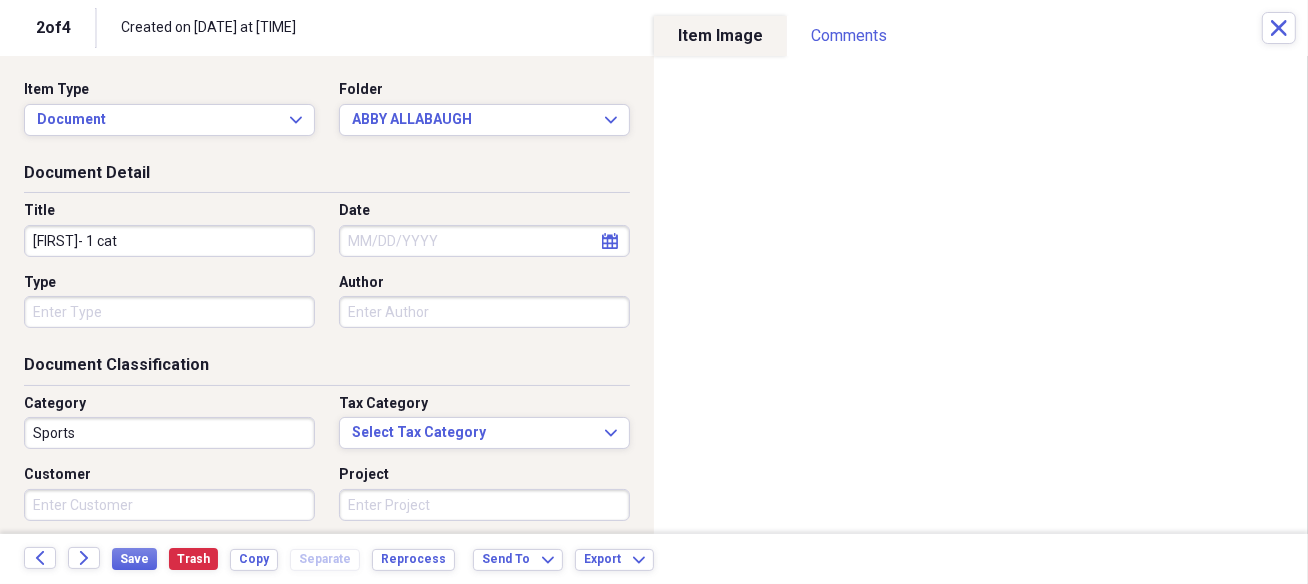 click on "[FIRST]- 1 cat" at bounding box center [169, 241] 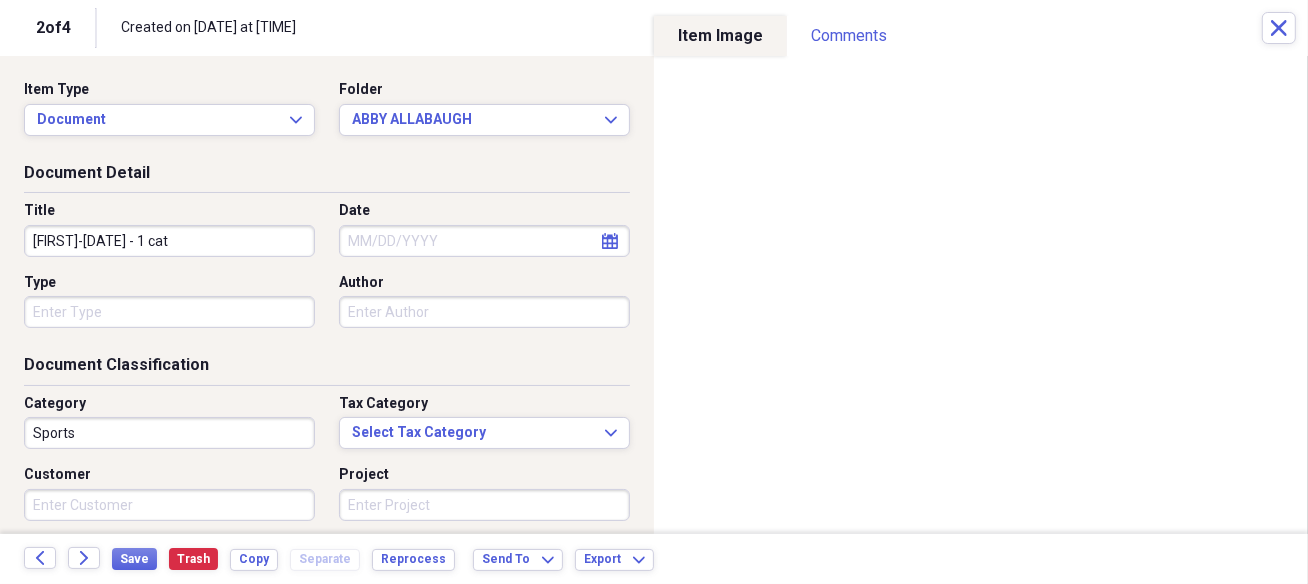 drag, startPoint x: 117, startPoint y: 241, endPoint x: 240, endPoint y: 243, distance: 123.01626 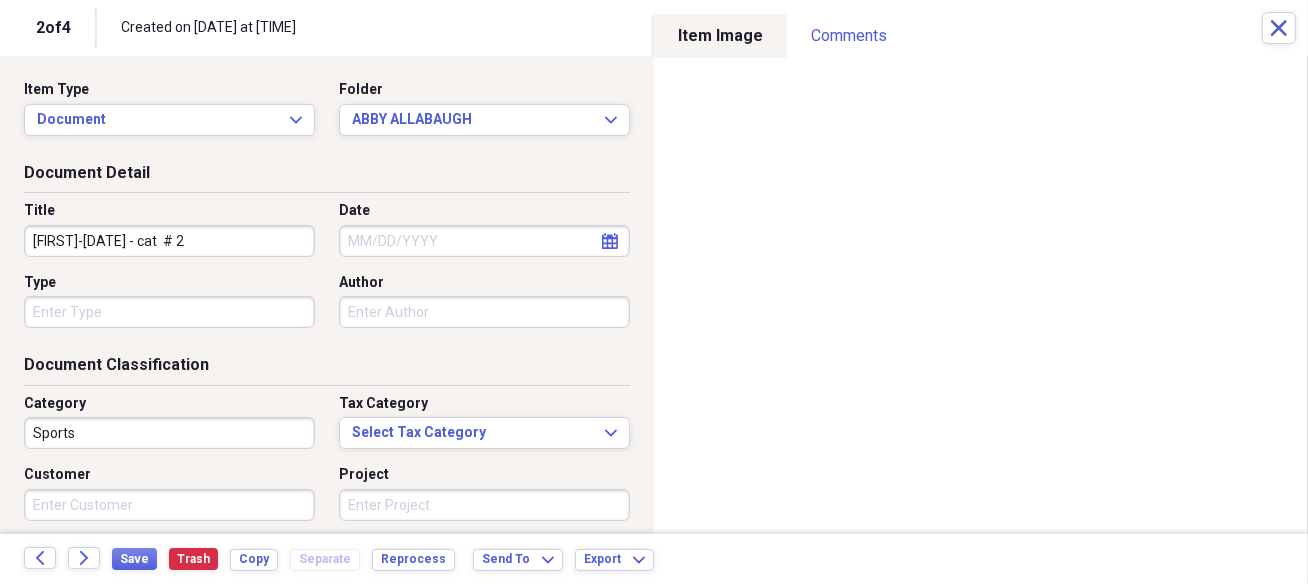 click on "[FIRST]-[DATE] - cat  # 2" at bounding box center [169, 241] 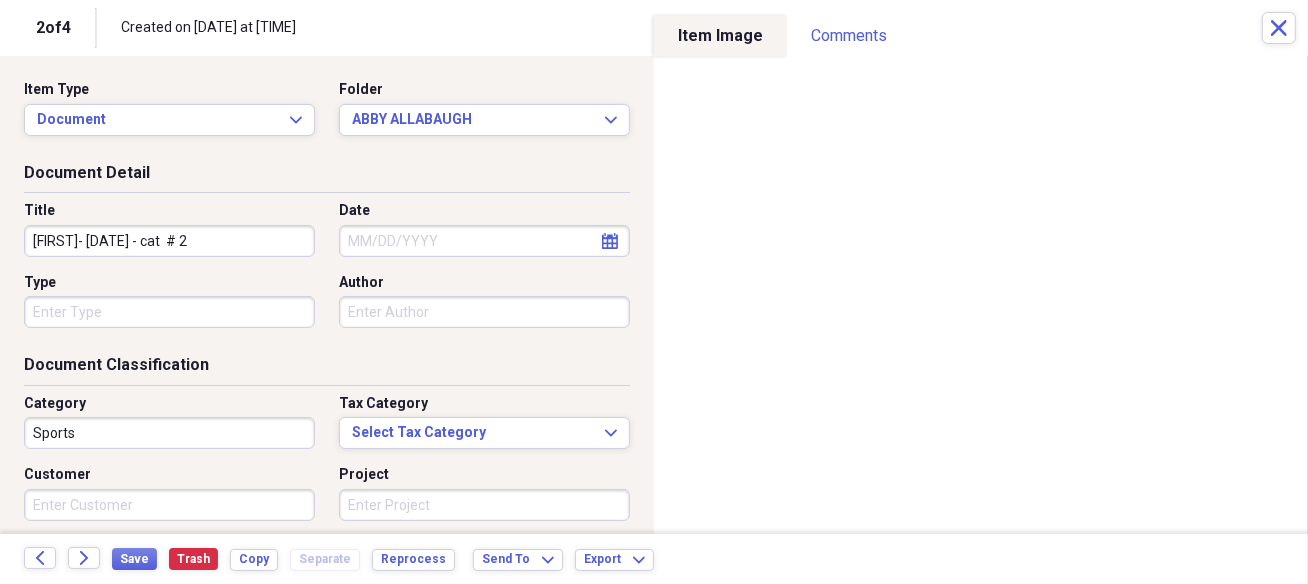 click on "[FIRST]- [DATE] - cat  # 2" at bounding box center (169, 241) 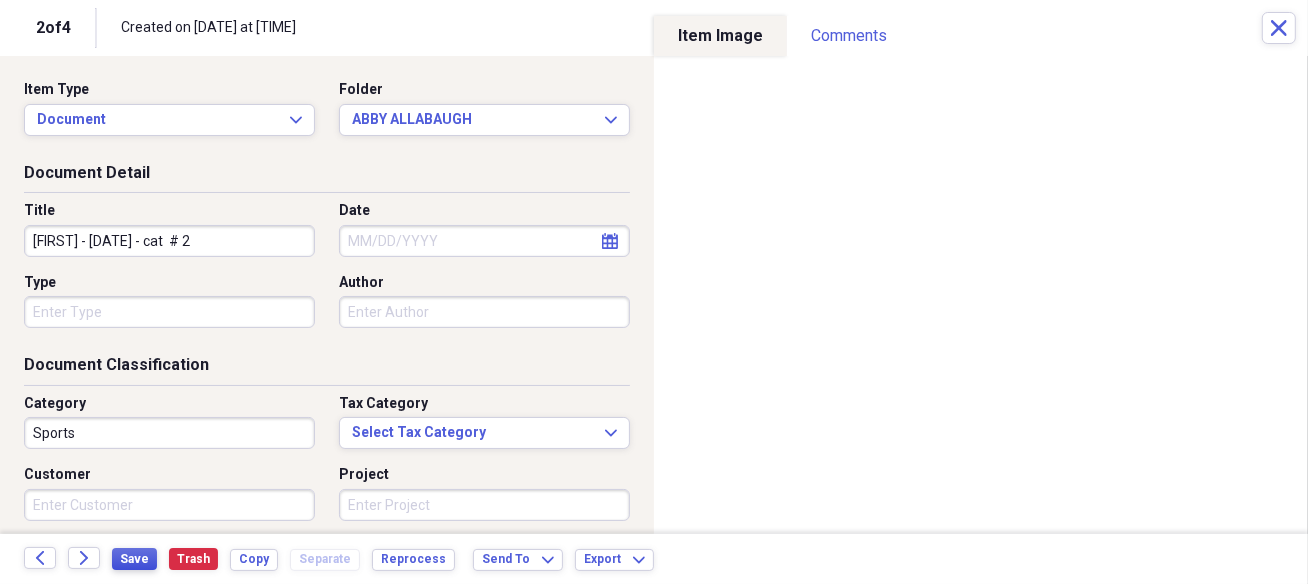 type on "[FIRST] - [DATE] - cat  # 2" 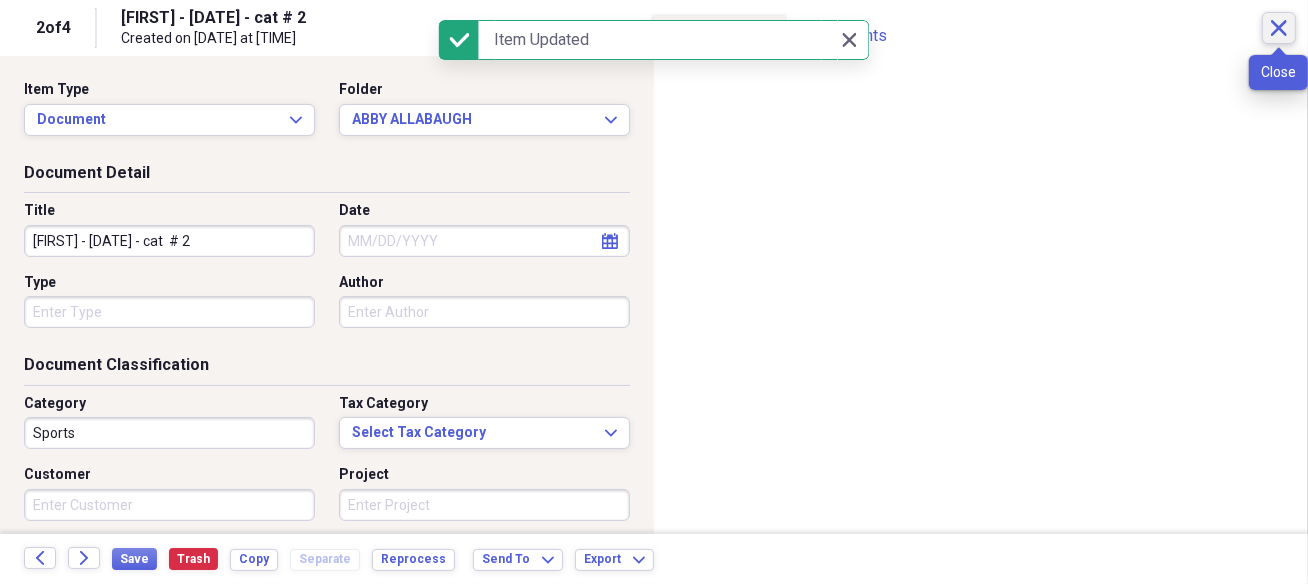 click on "Close" 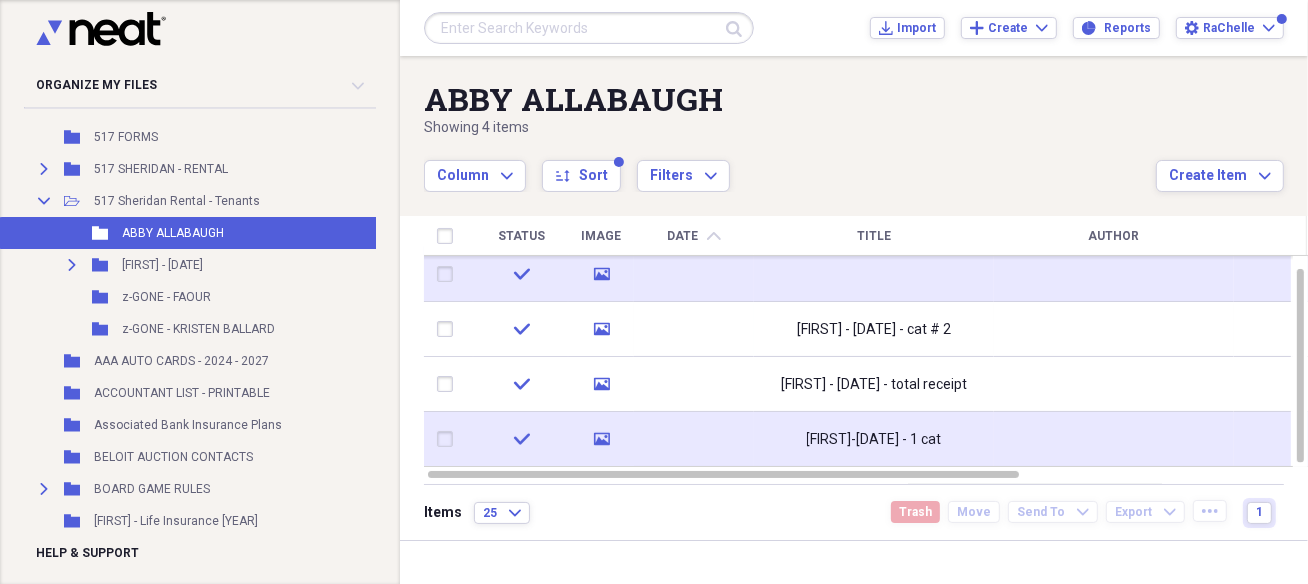 click on "[FIRST]-[DATE] - 1 cat" at bounding box center [874, 440] 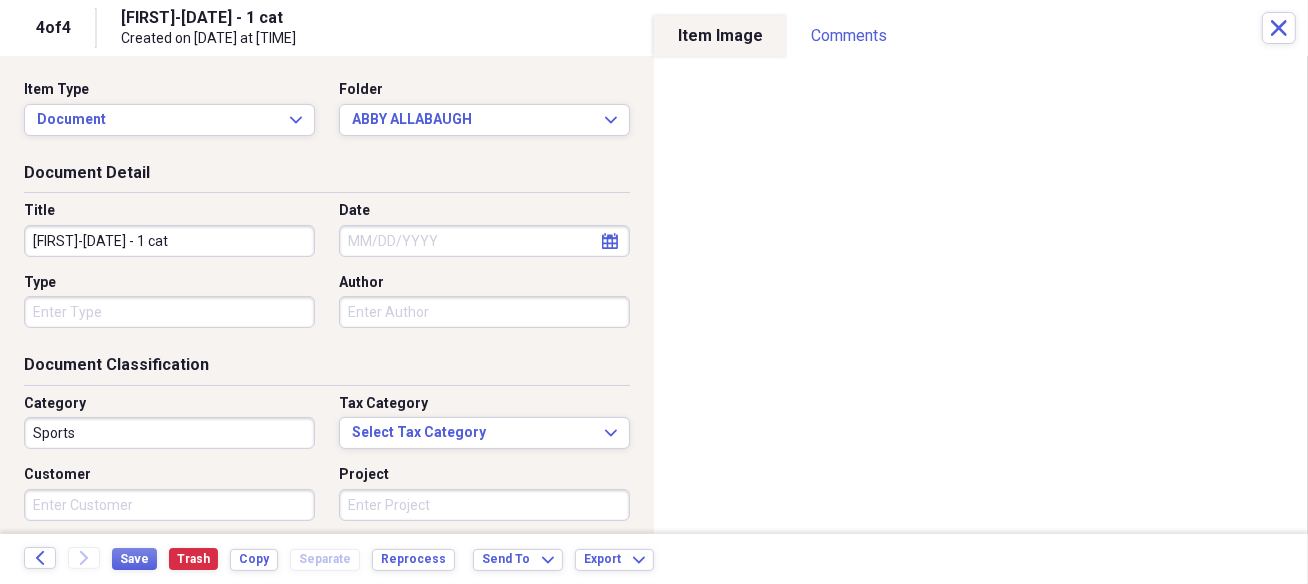 drag, startPoint x: 116, startPoint y: 237, endPoint x: 232, endPoint y: 243, distance: 116.15507 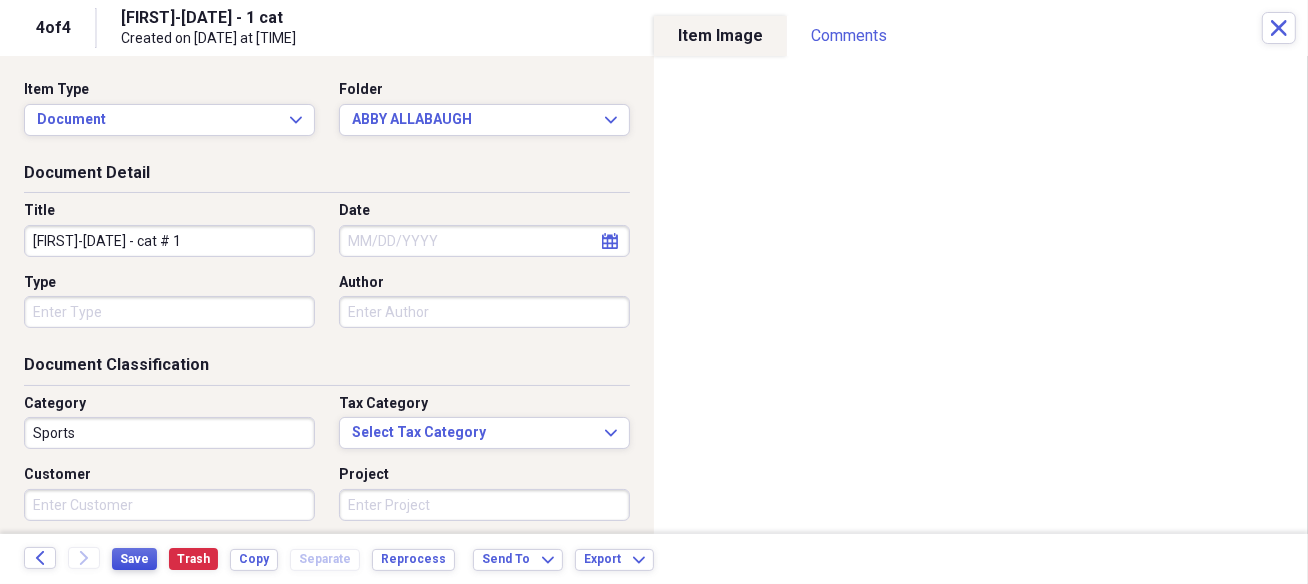 type on "[FIRST]-[DATE] - cat # 1" 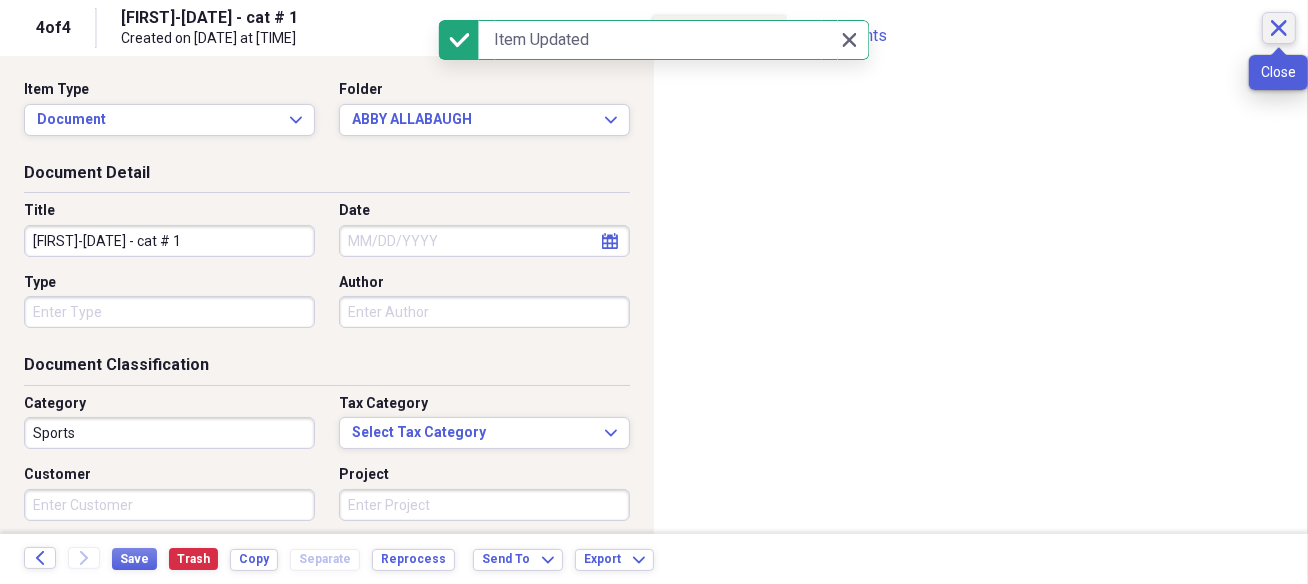 click 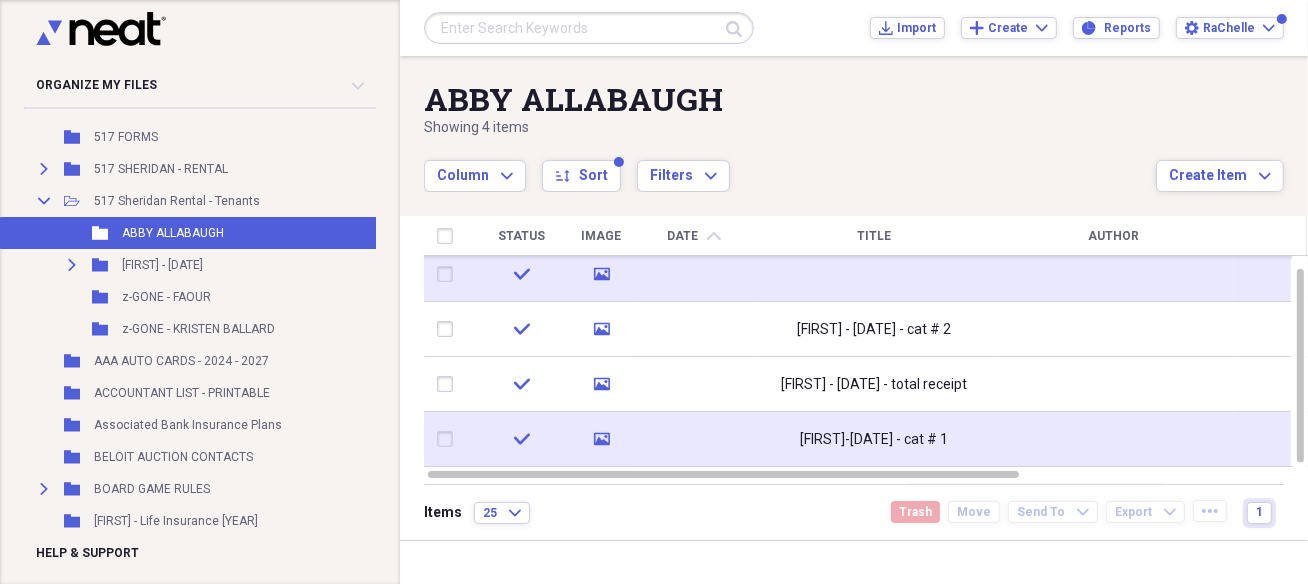 click on "[FIRST]-[DATE] - cat # 1" at bounding box center [874, 440] 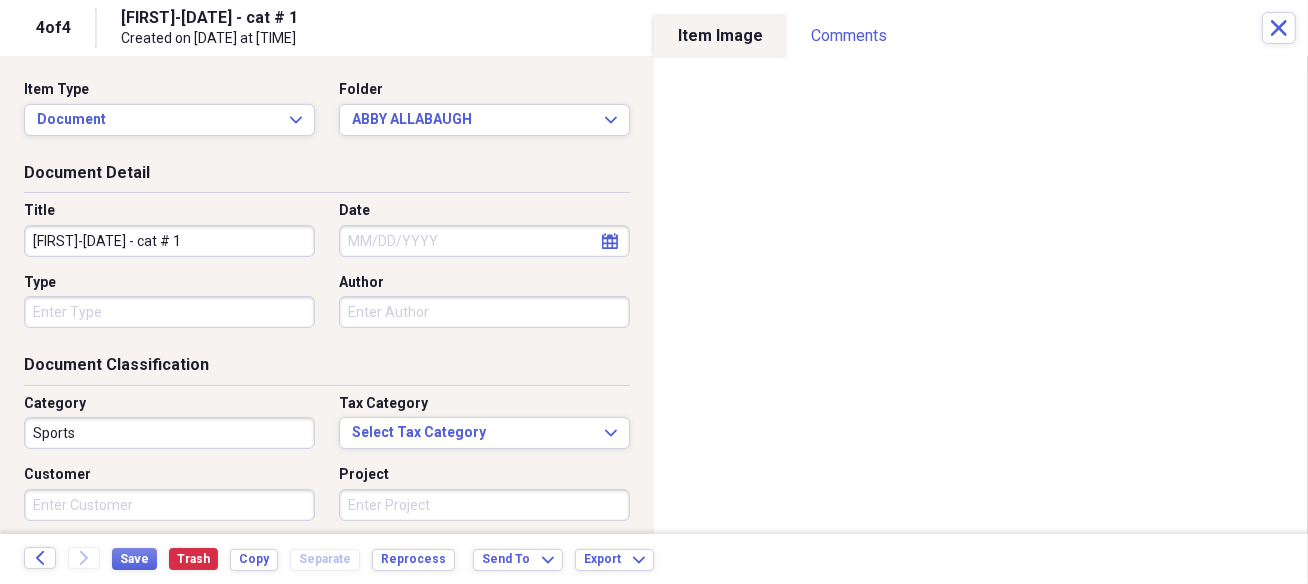 click on "[FIRST]-[DATE] - cat # 1" at bounding box center (169, 241) 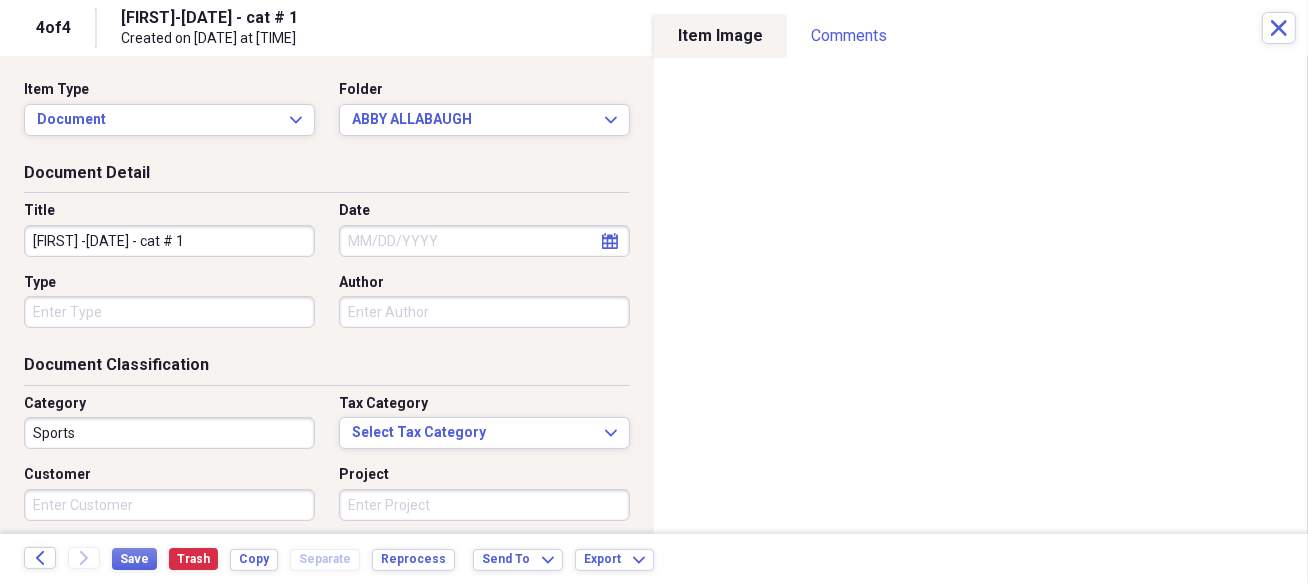 click on "[FIRST] -[DATE] - cat # 1" at bounding box center [169, 241] 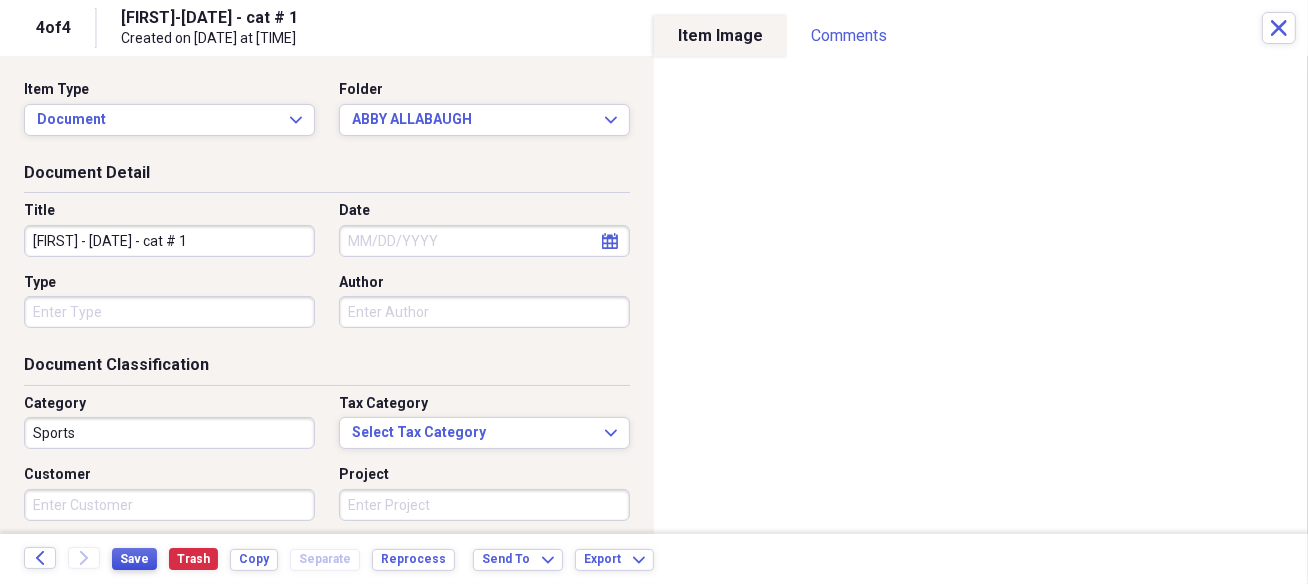 type on "[FIRST] - [DATE] - cat # 1" 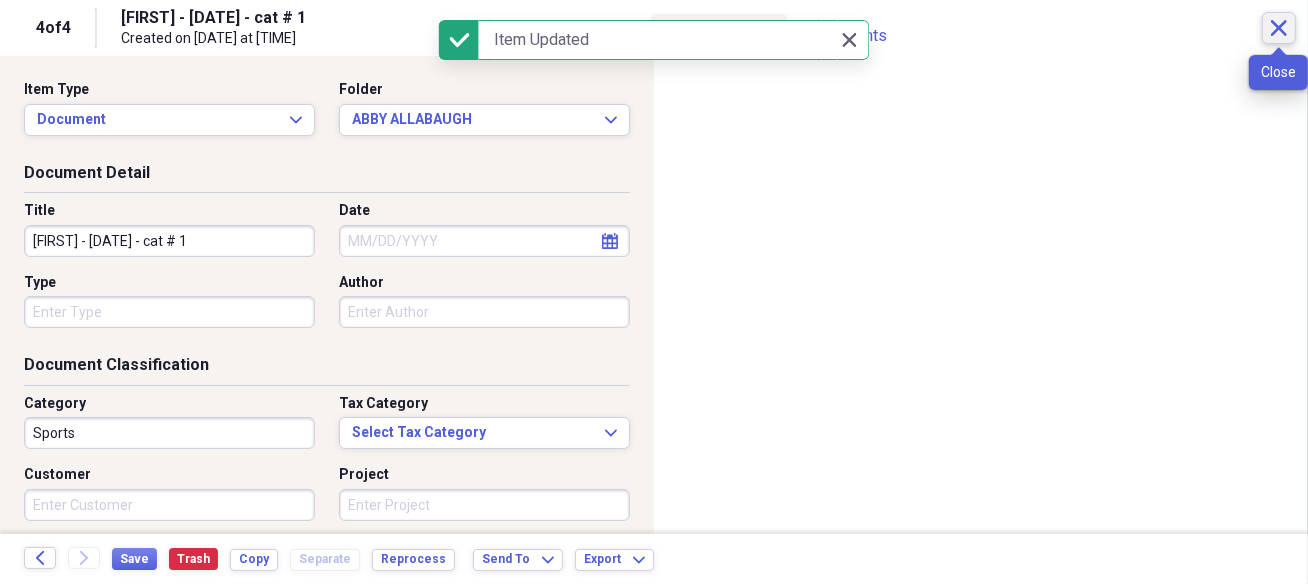 click on "Close" 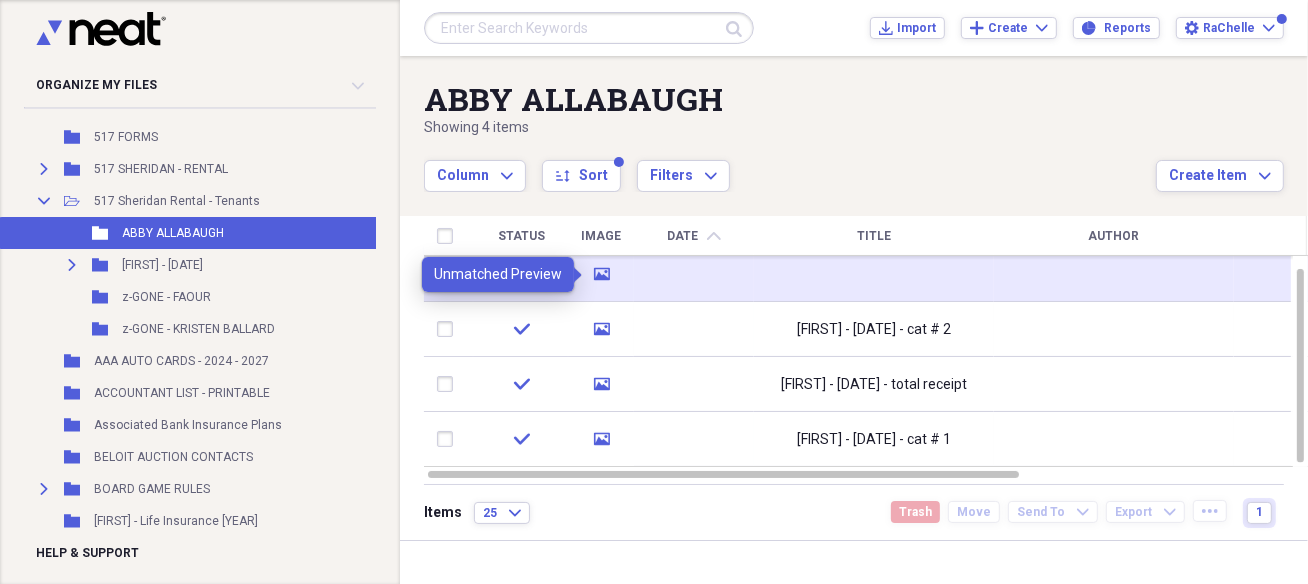 click on "media" 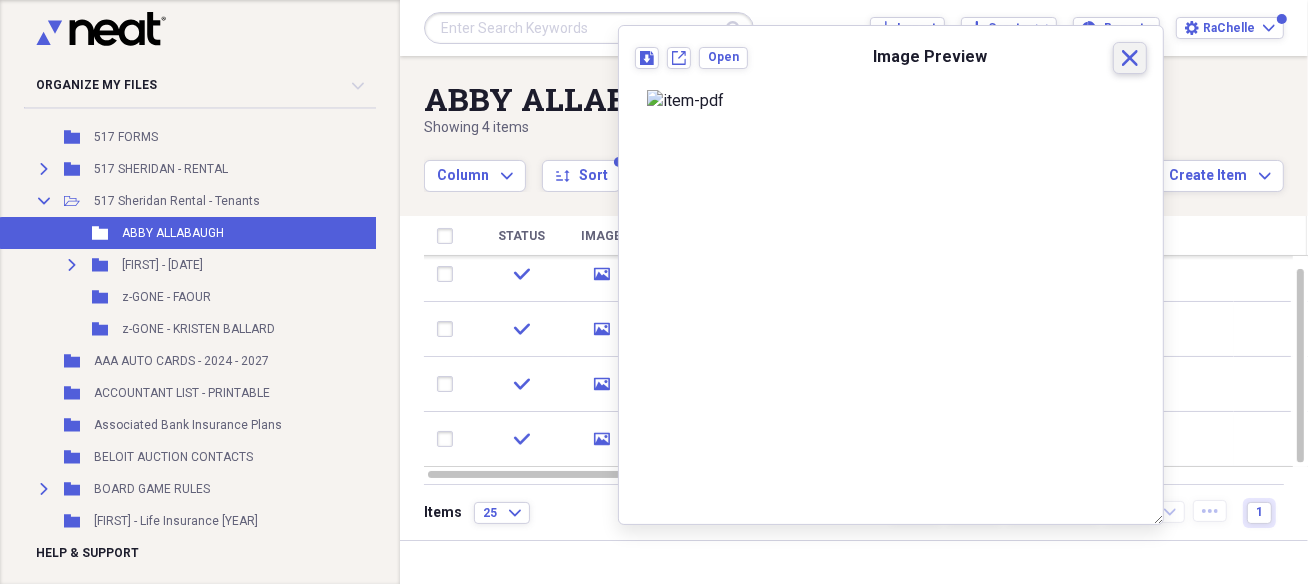 click on "Close" 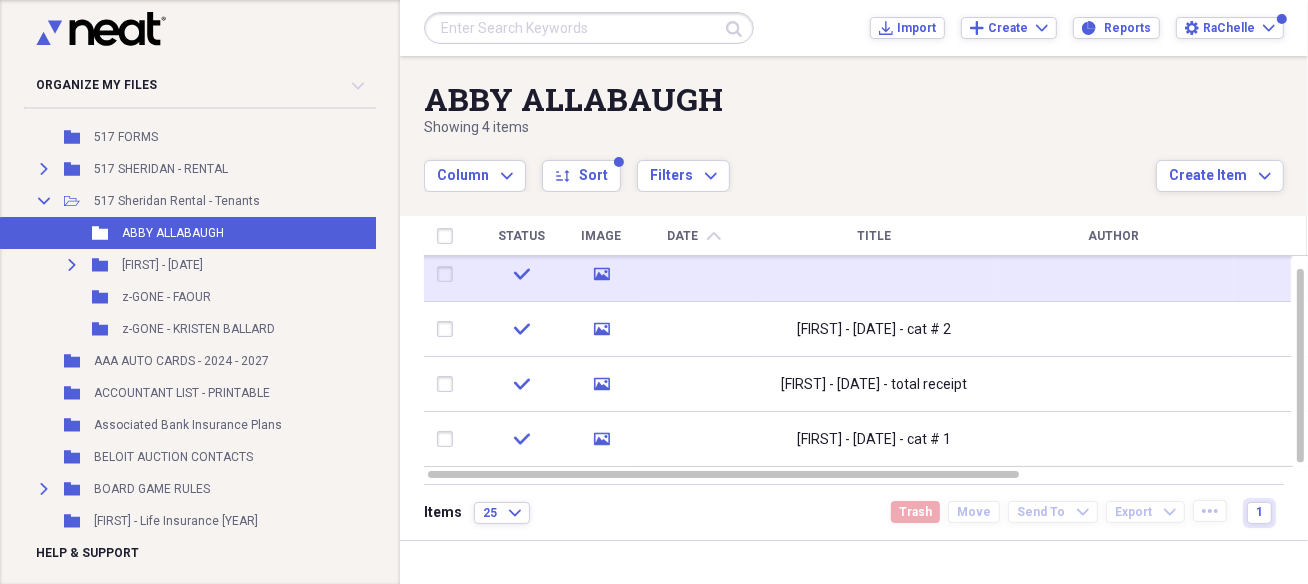 click at bounding box center [874, 274] 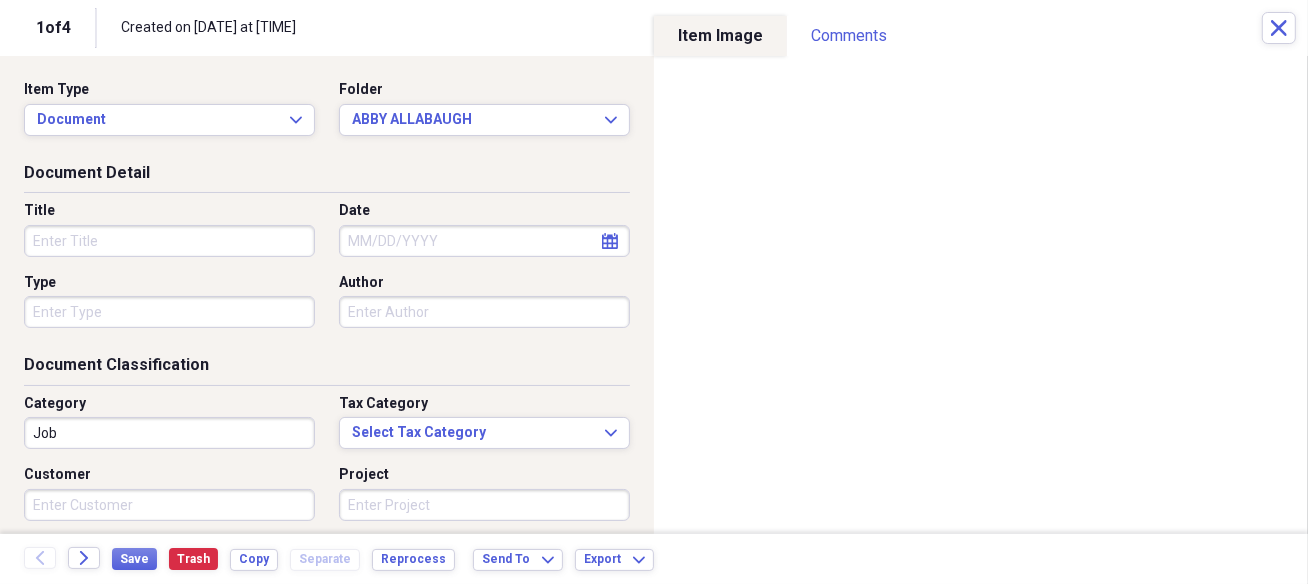 click on "Title" at bounding box center [169, 241] 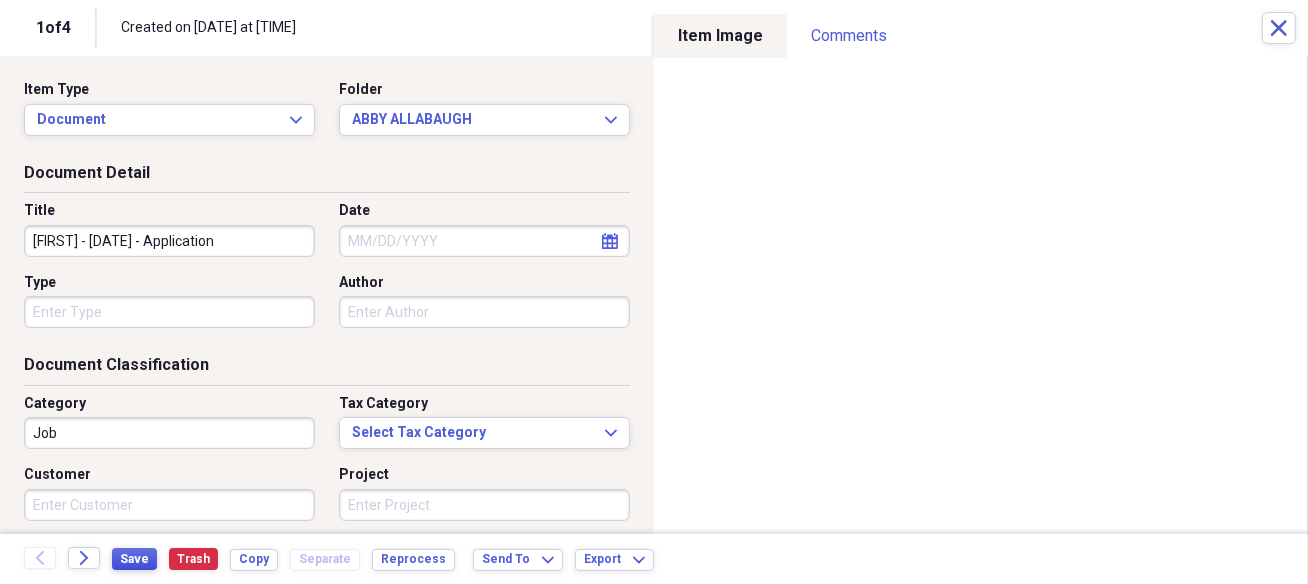 type on "[FIRST] - [DATE] - Application" 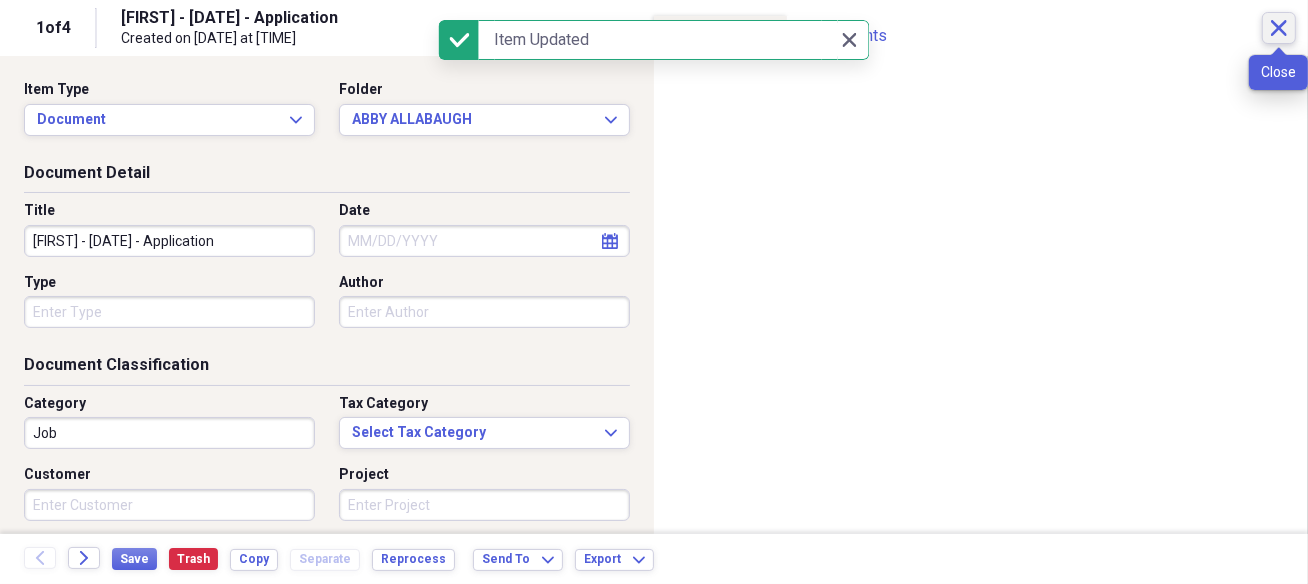 click 